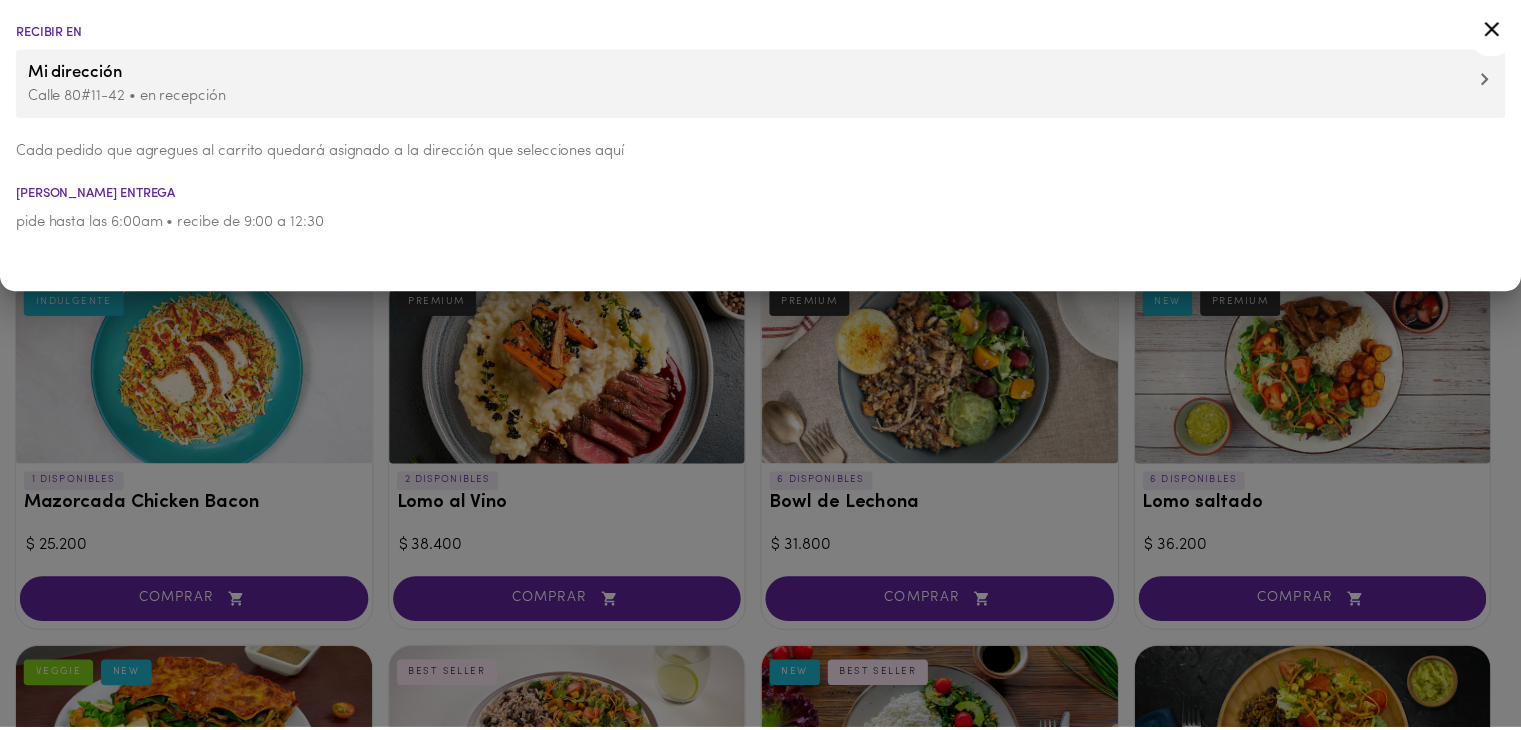 scroll, scrollTop: 0, scrollLeft: 0, axis: both 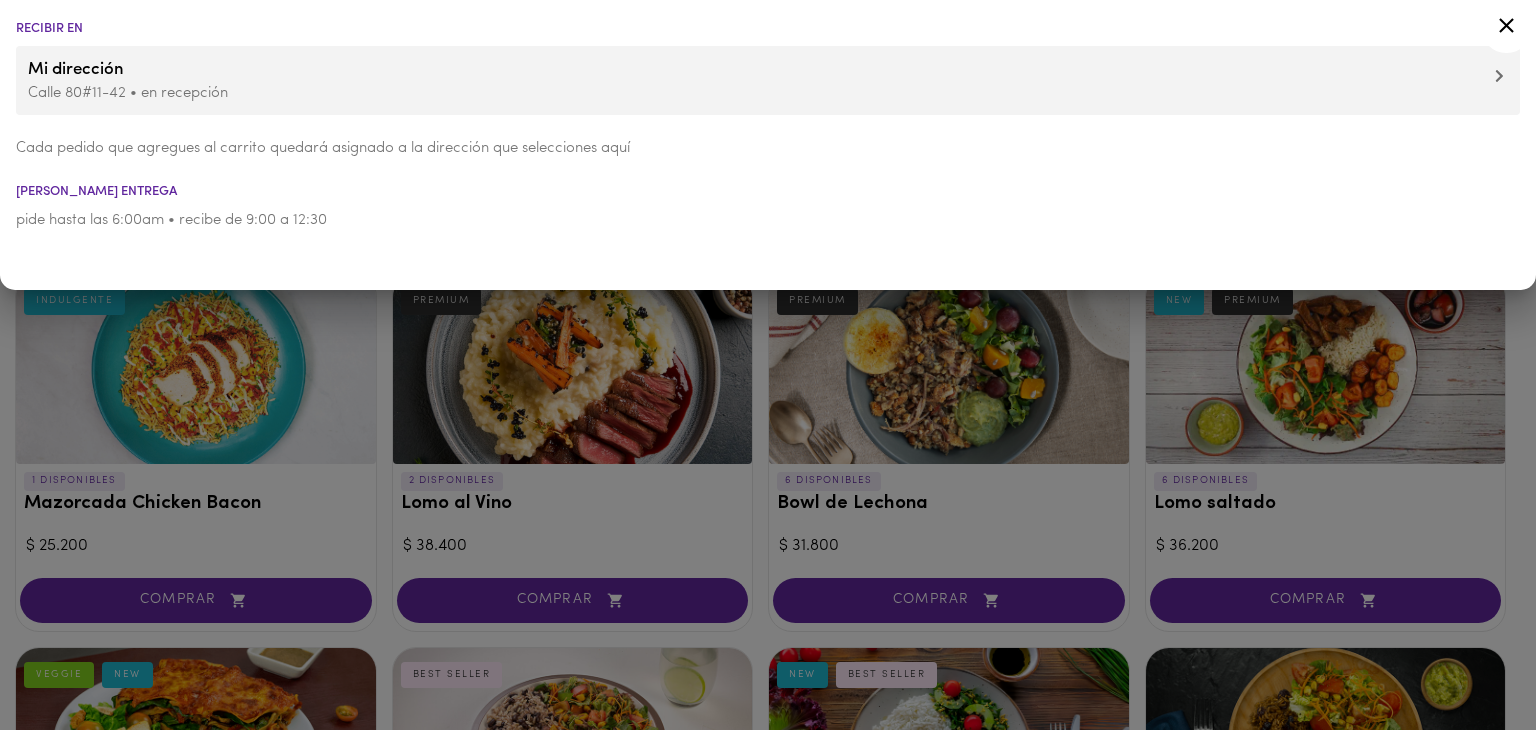 click 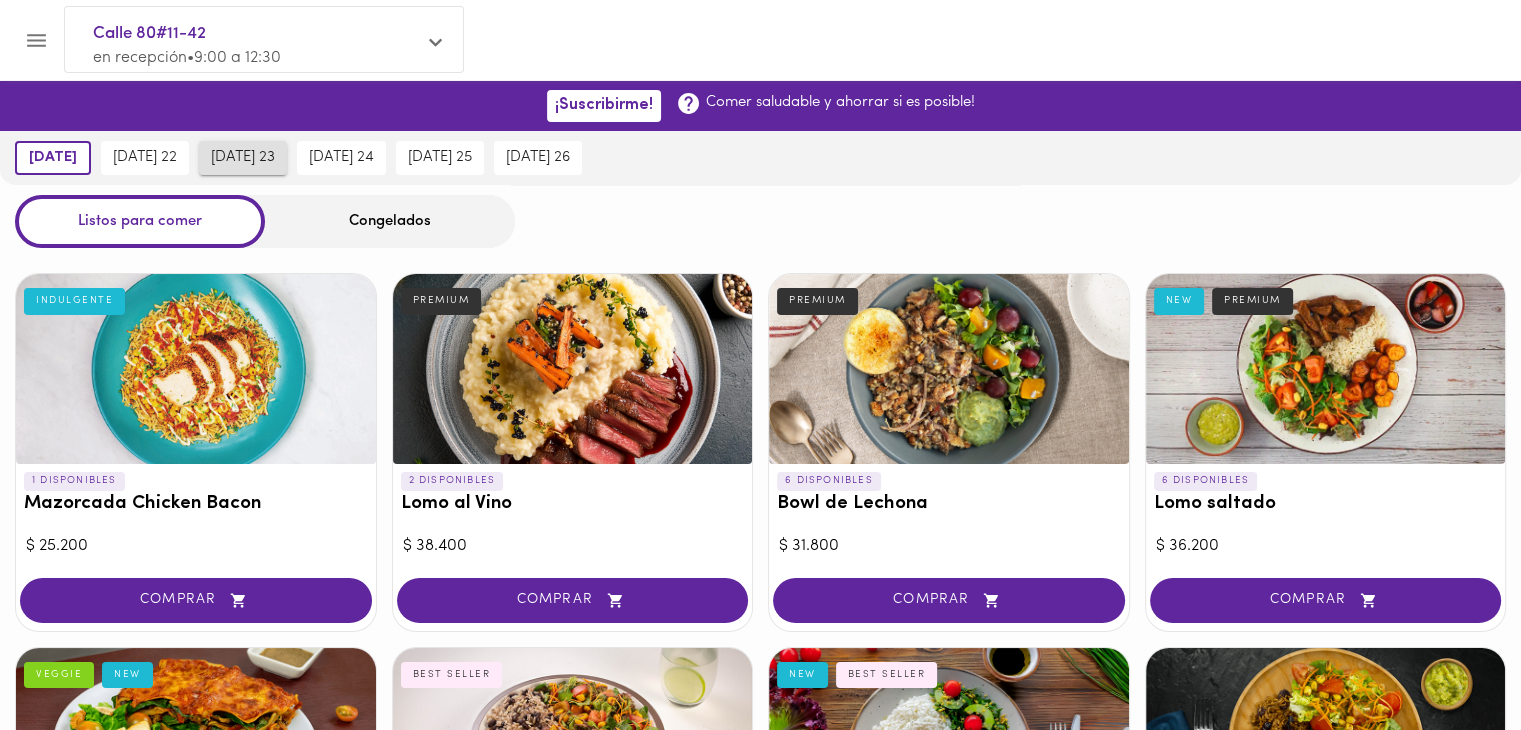 click on "[DATE] 23" at bounding box center (243, 158) 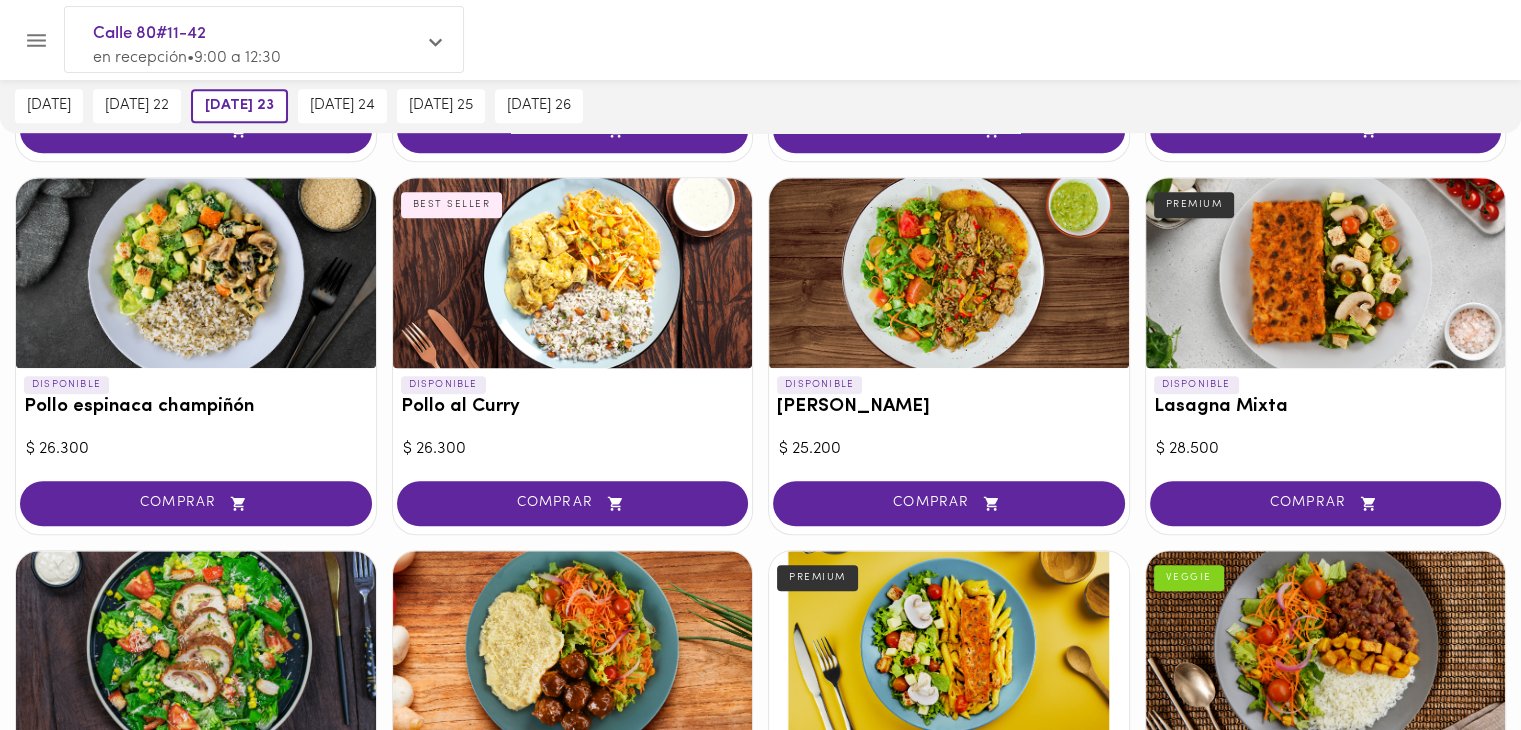 scroll, scrollTop: 1216, scrollLeft: 0, axis: vertical 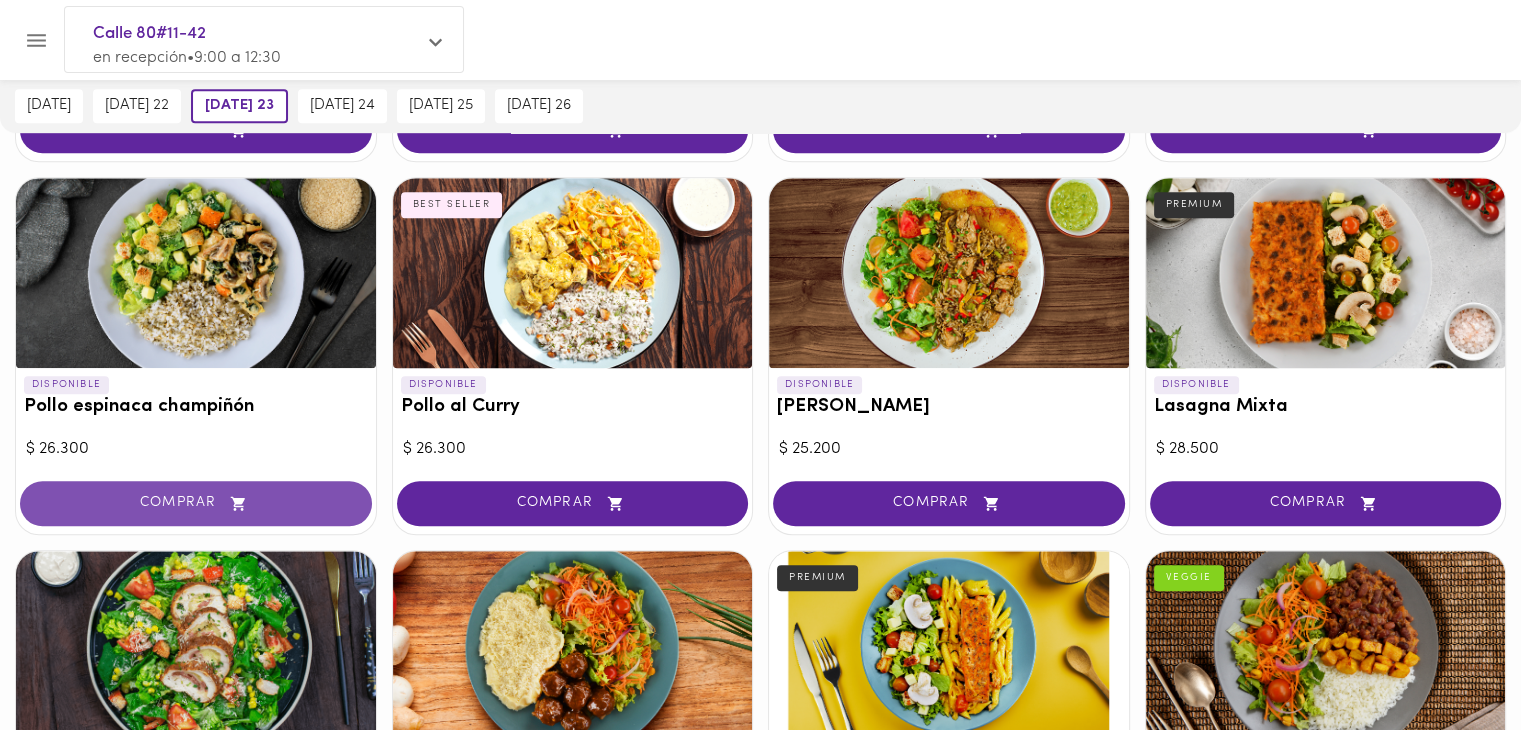 click on "COMPRAR" at bounding box center (196, 503) 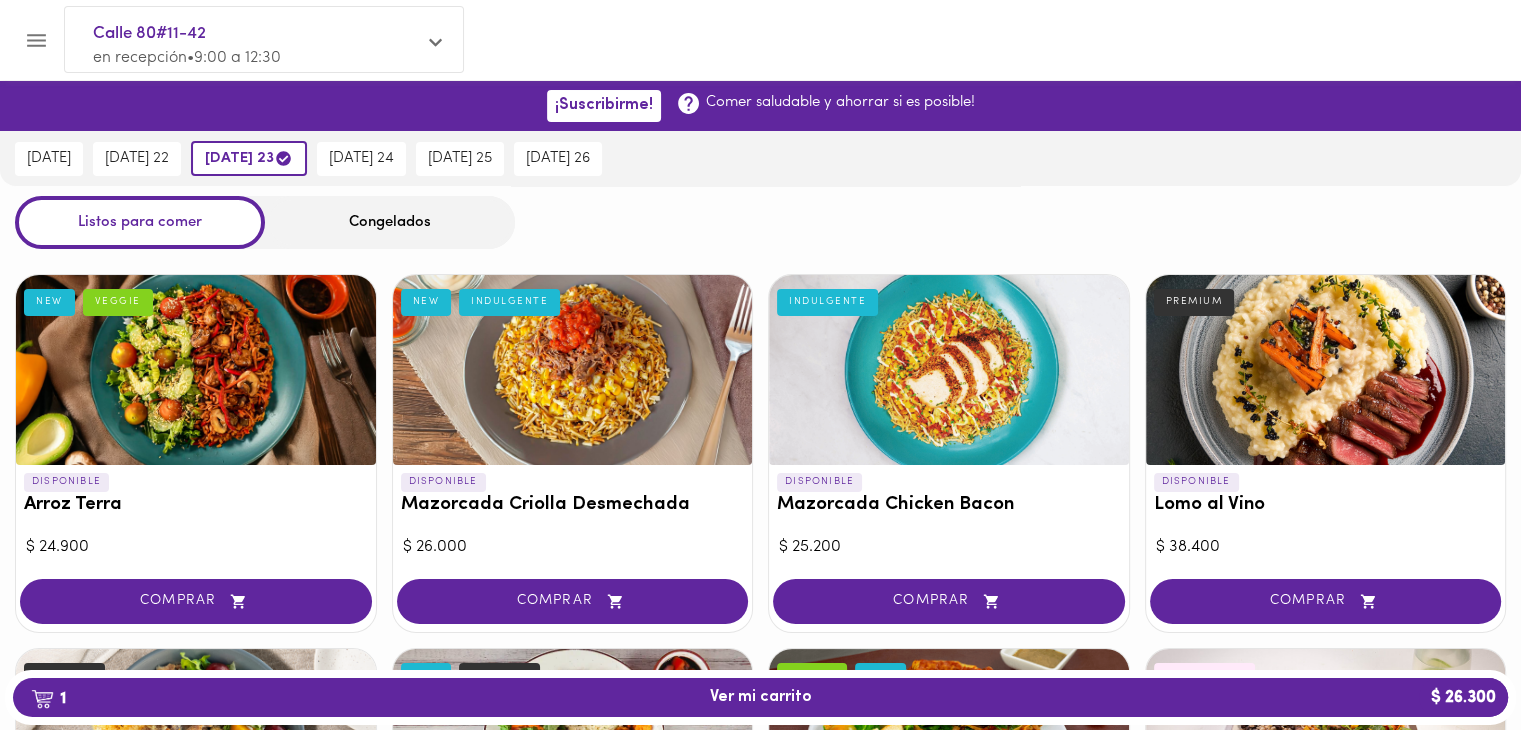 scroll, scrollTop: 0, scrollLeft: 0, axis: both 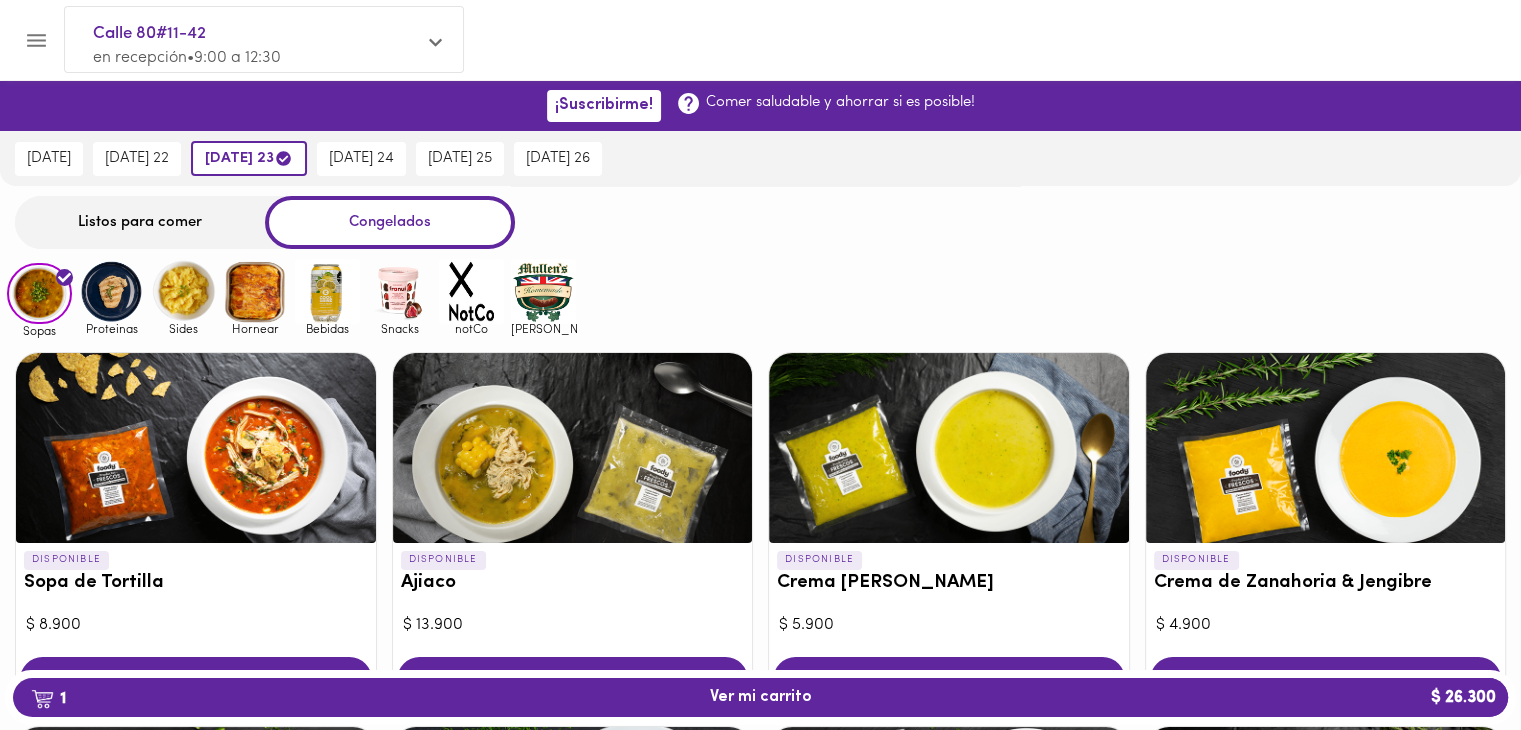 click at bounding box center (111, 291) 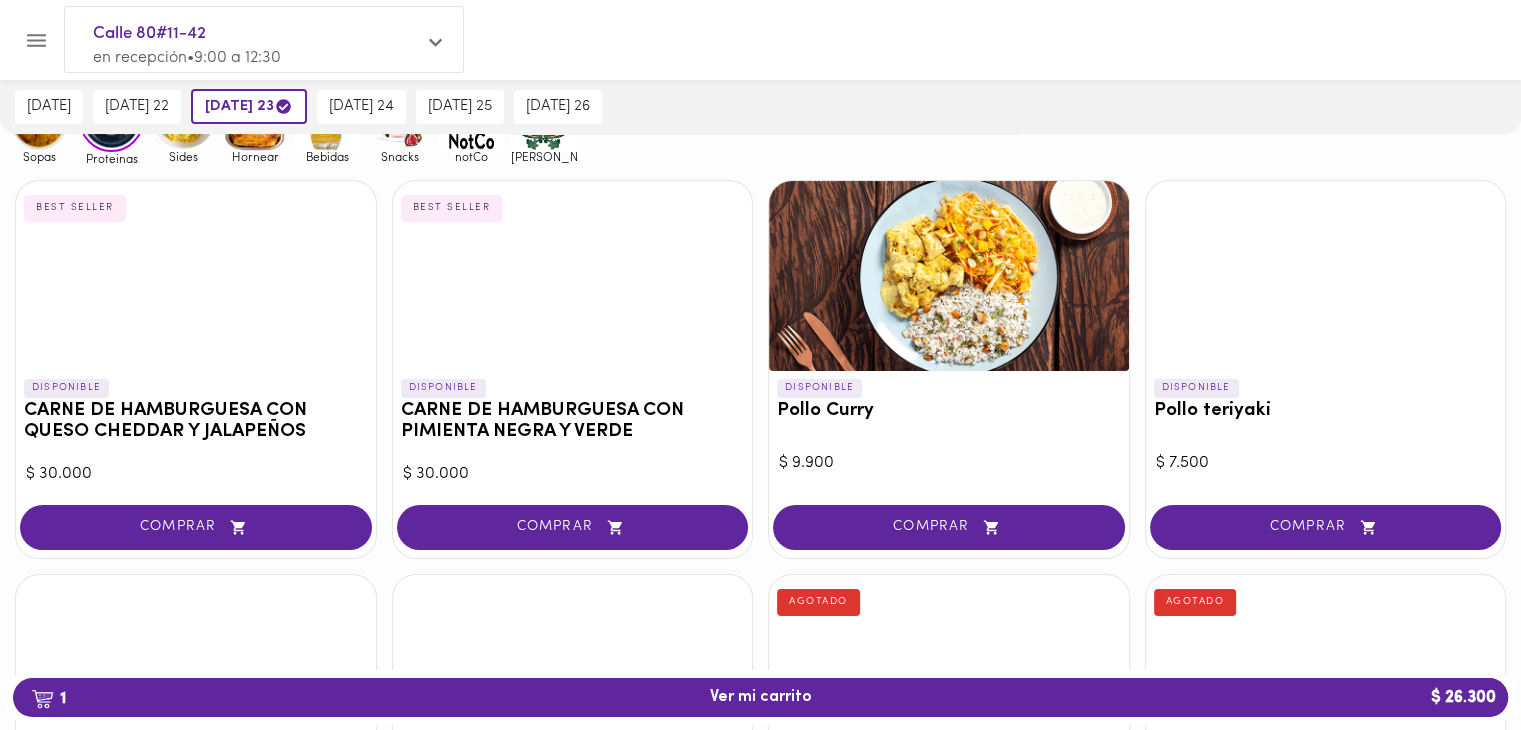 scroll, scrollTop: 0, scrollLeft: 0, axis: both 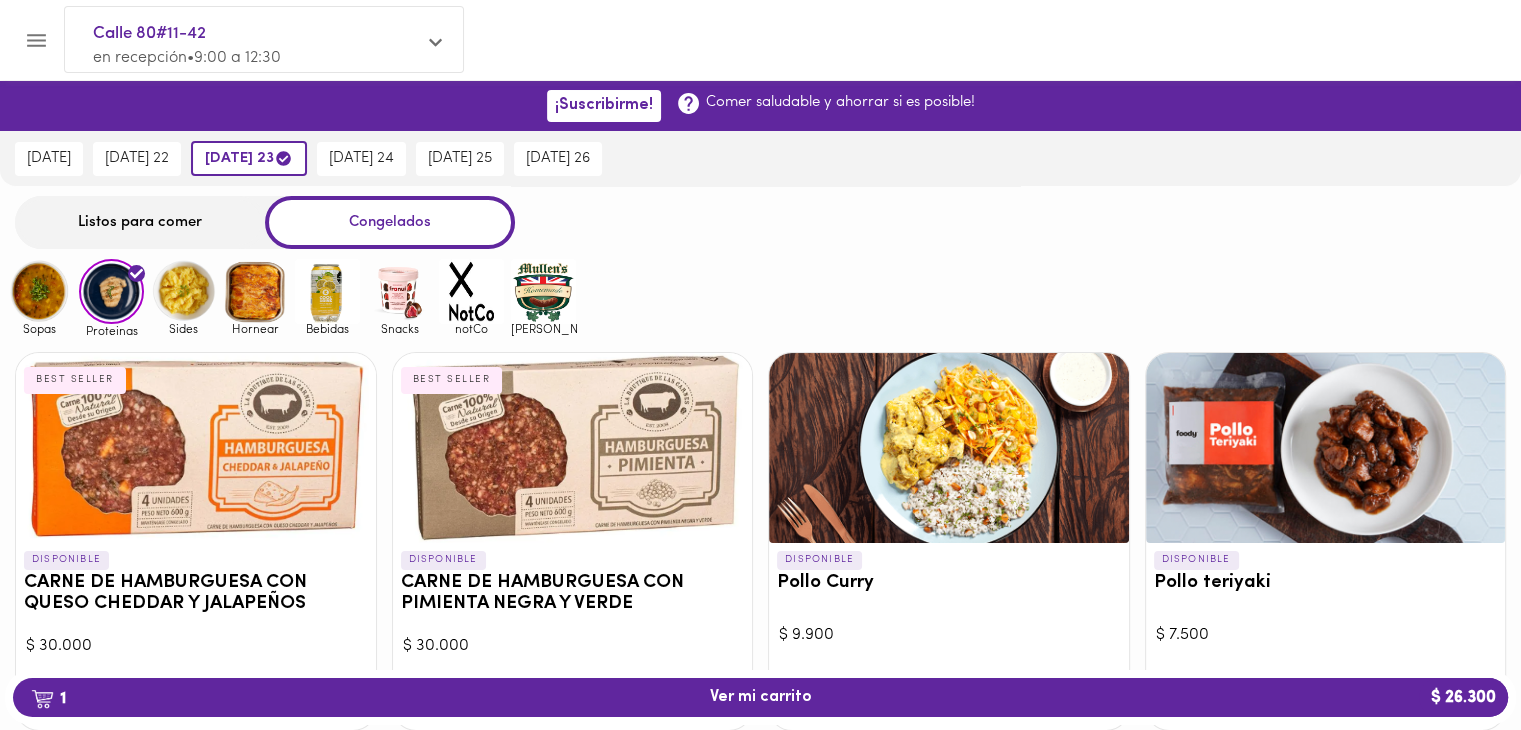click at bounding box center [183, 291] 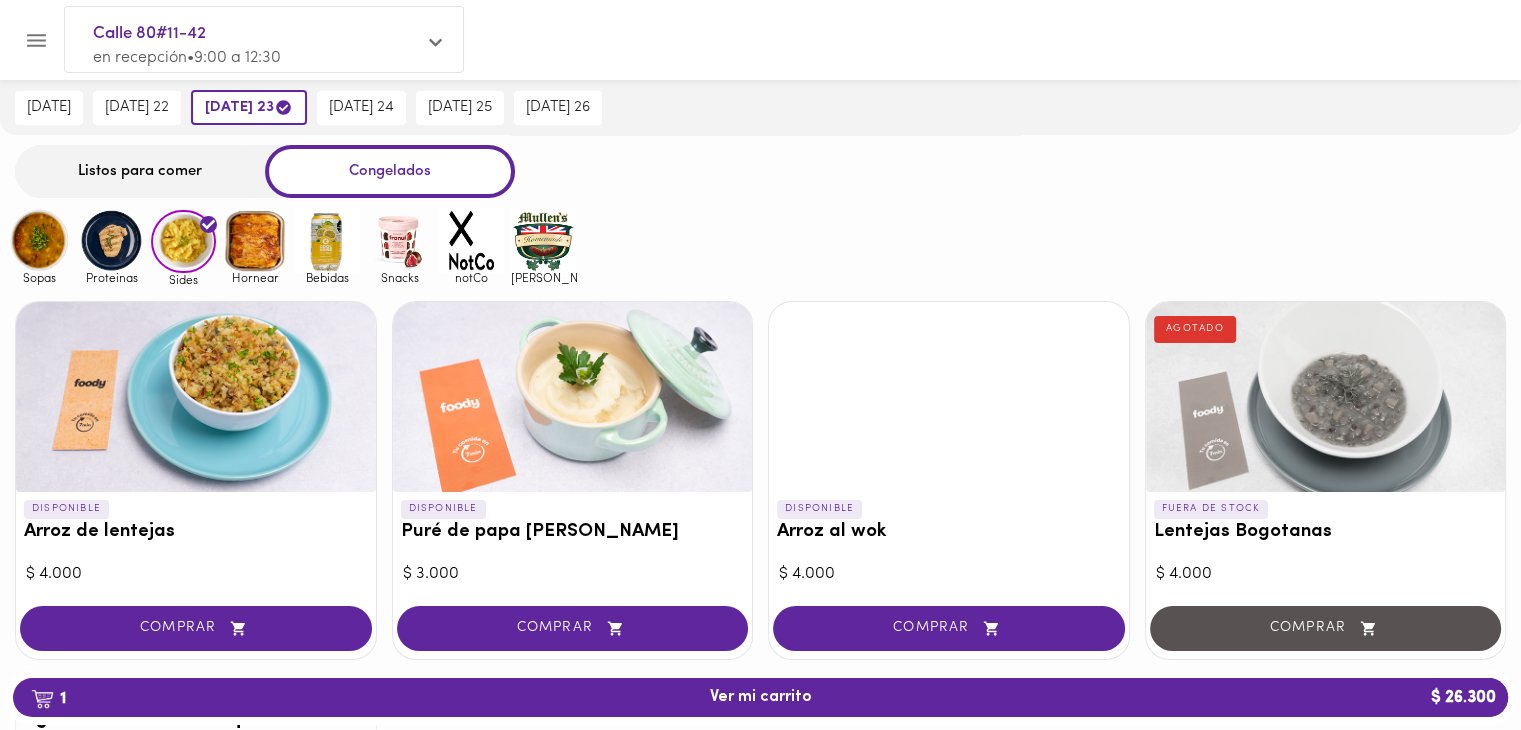 scroll, scrollTop: 50, scrollLeft: 0, axis: vertical 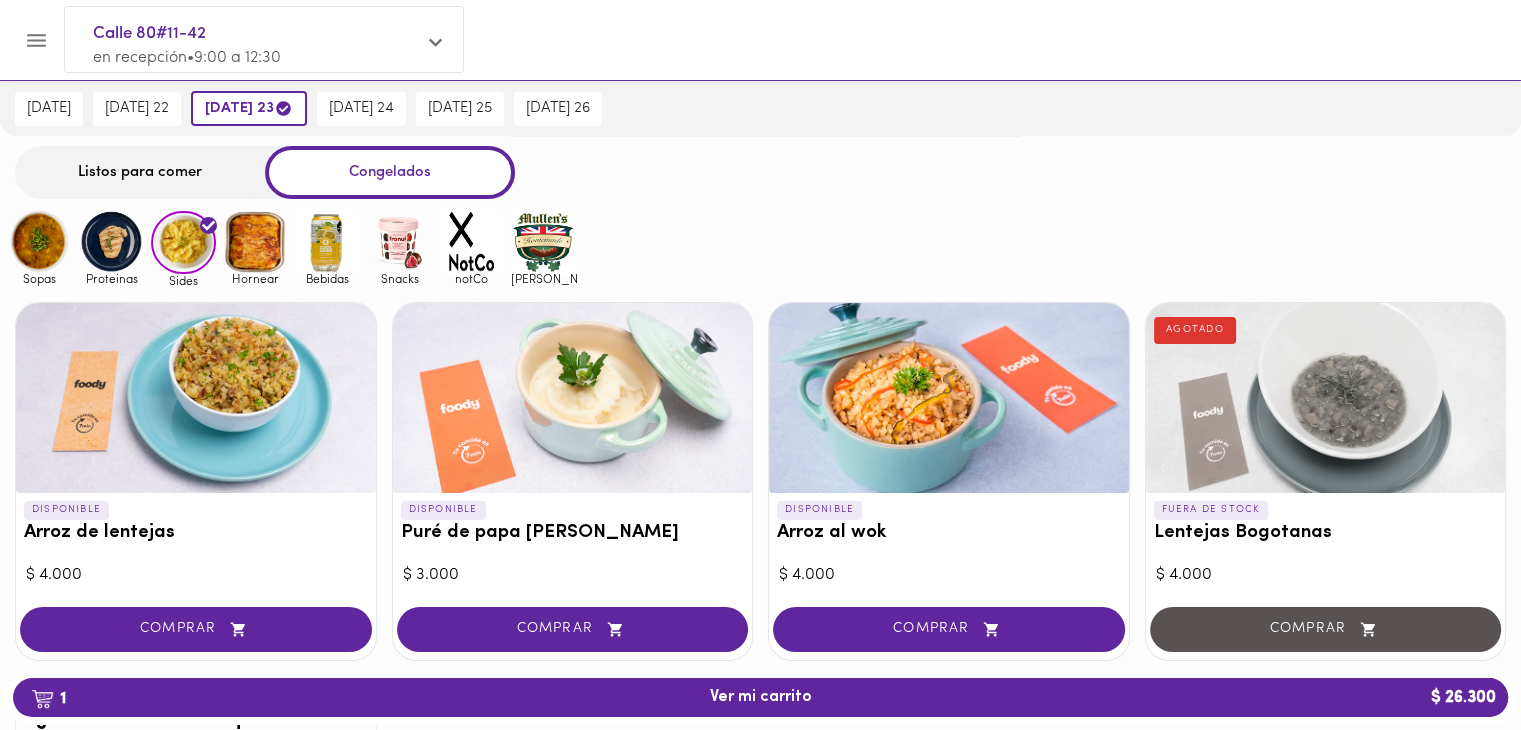 click at bounding box center (255, 241) 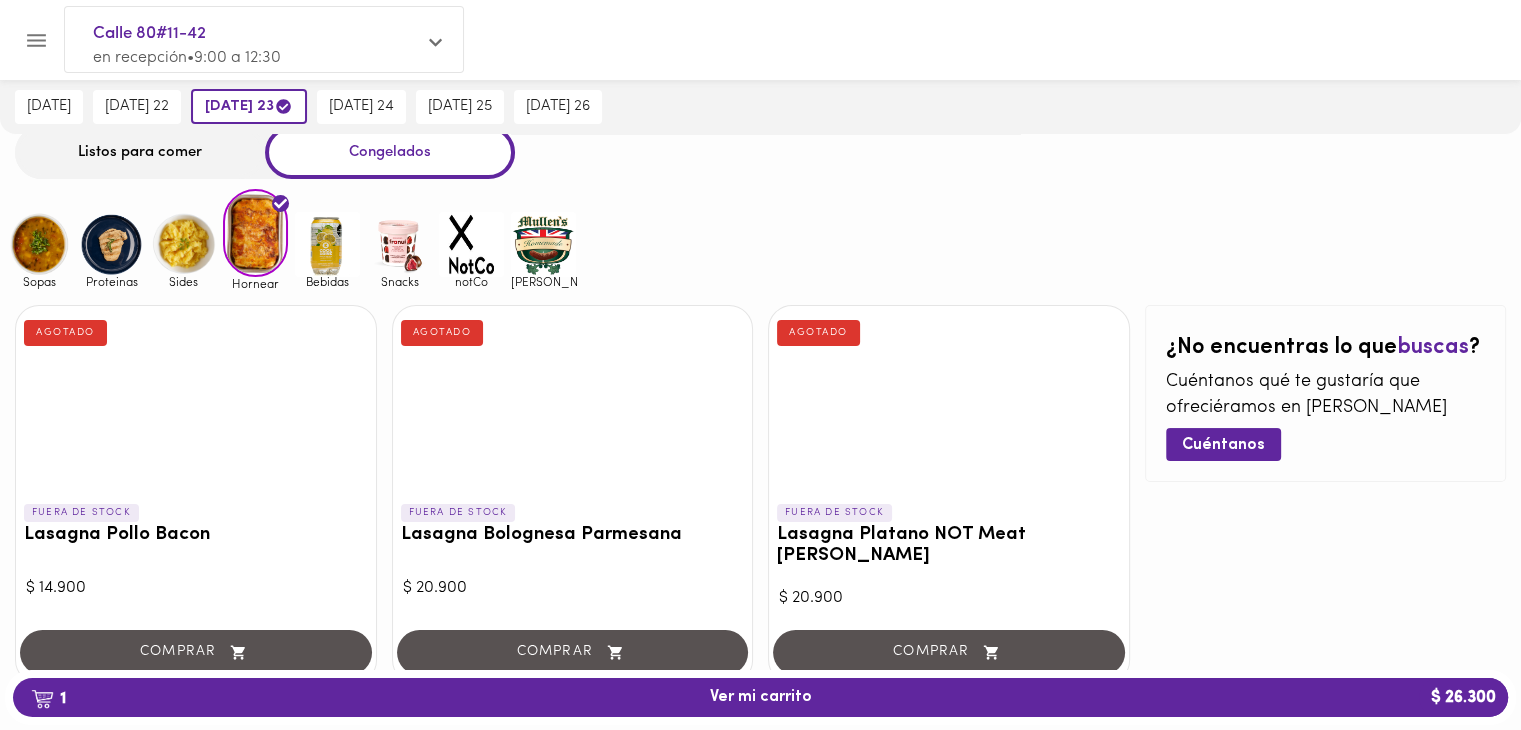 scroll, scrollTop: 80, scrollLeft: 0, axis: vertical 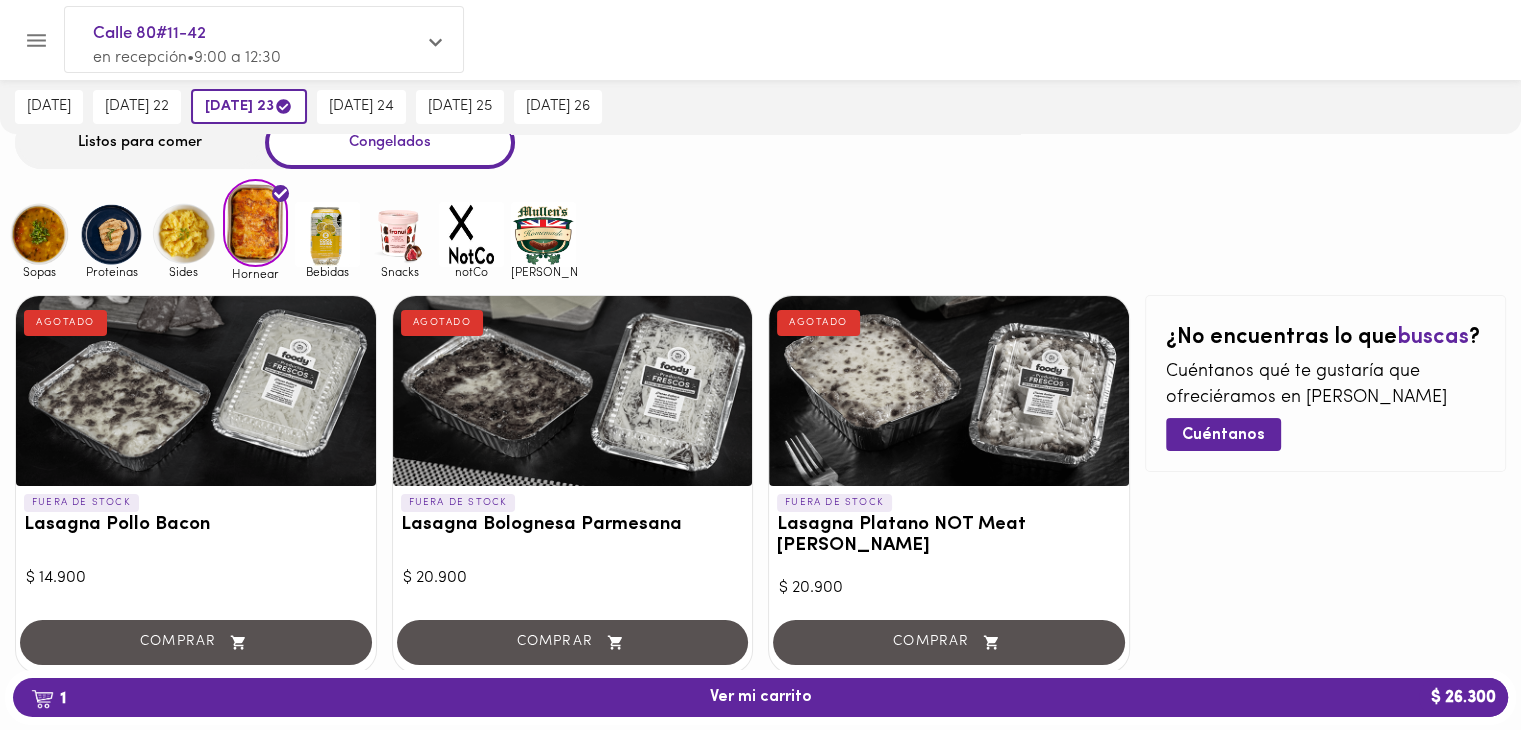 click at bounding box center [327, 234] 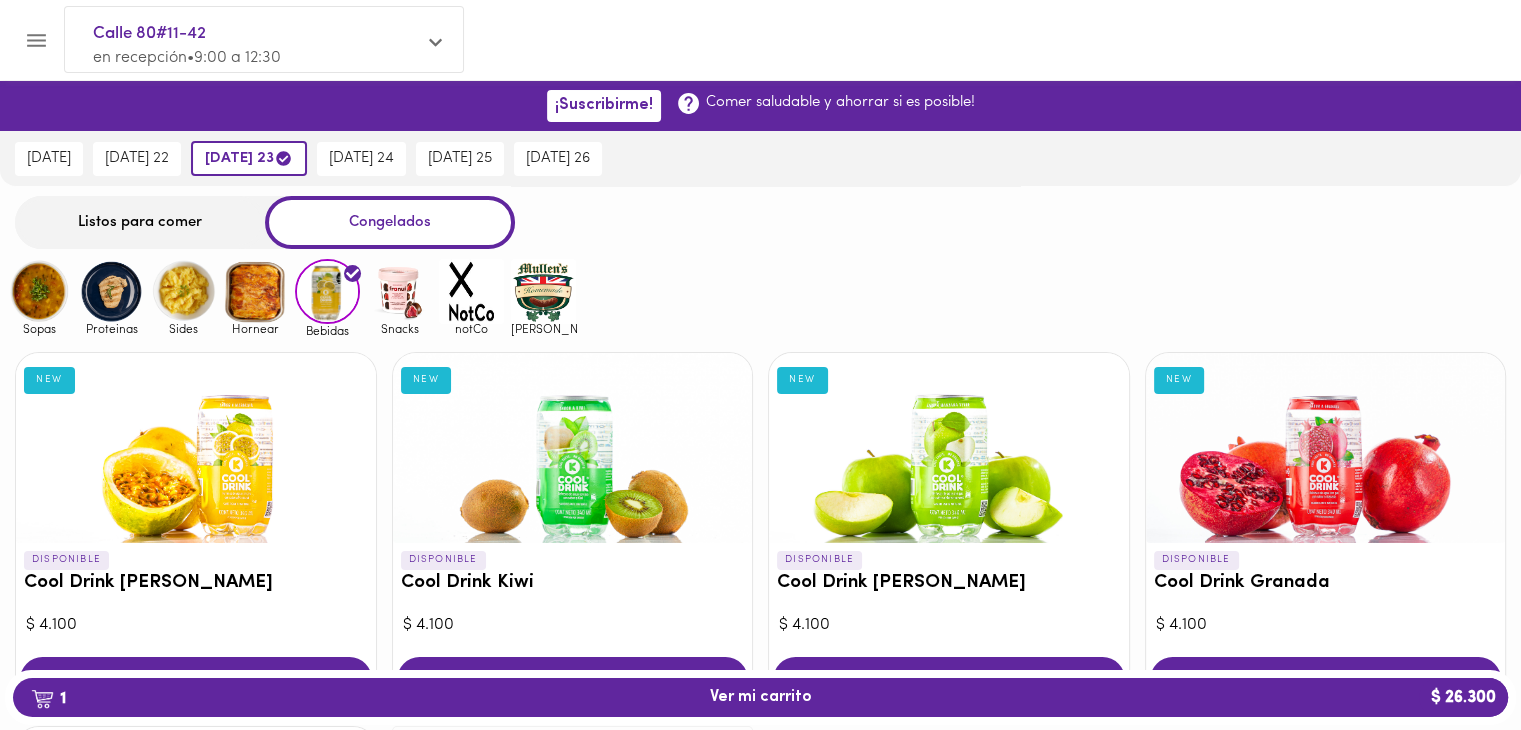click at bounding box center [399, 291] 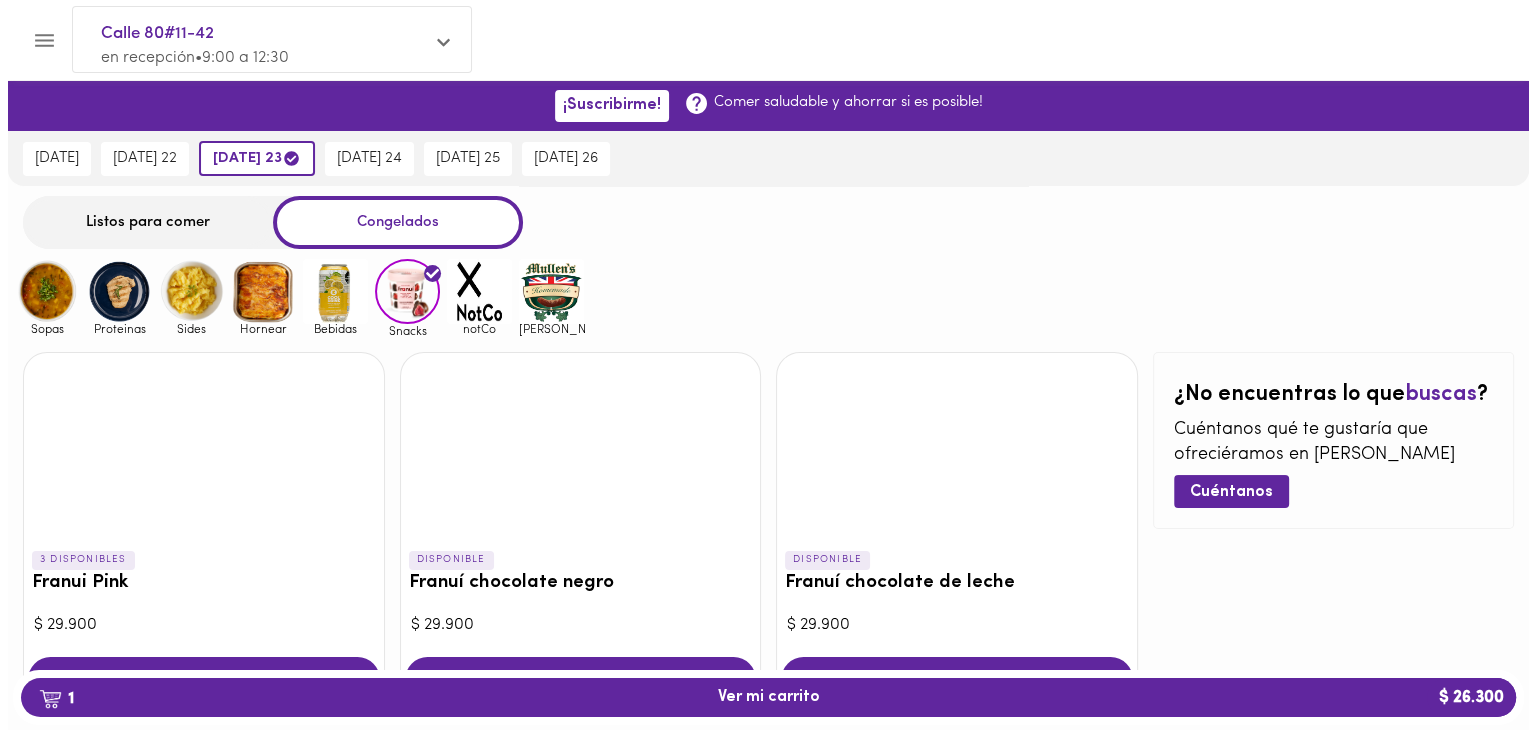 scroll, scrollTop: 94, scrollLeft: 0, axis: vertical 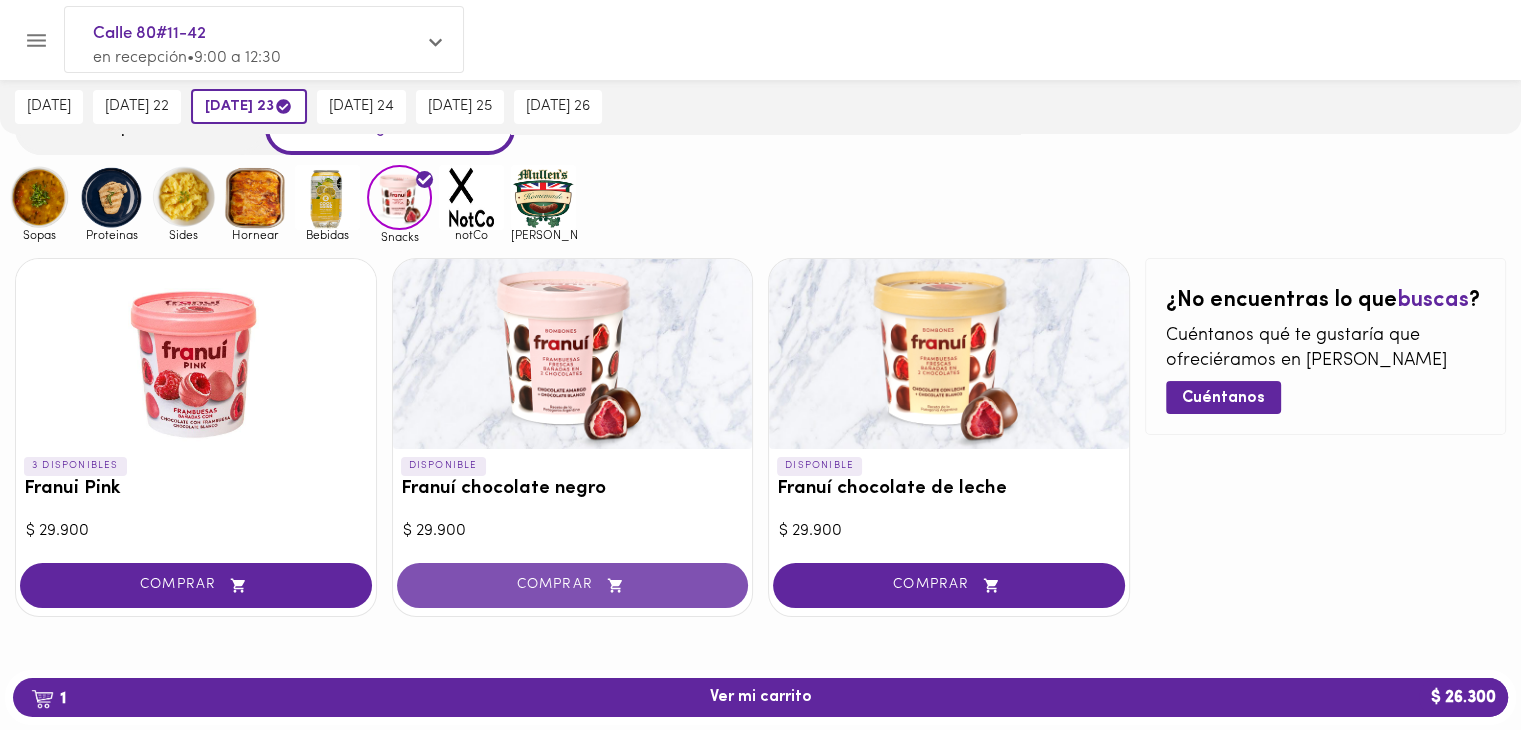 click on "COMPRAR" at bounding box center [573, 585] 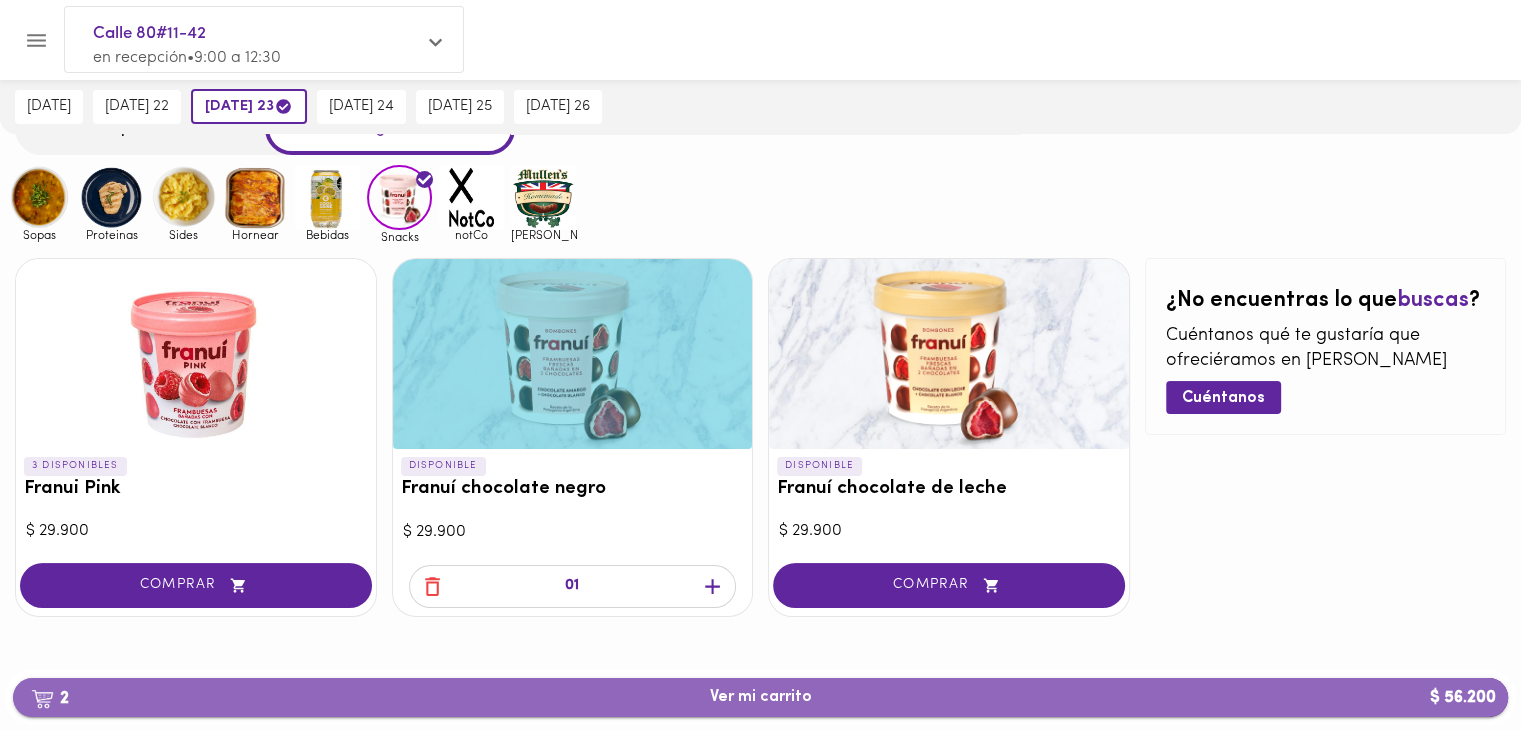 click on "2 Ver mi carrito $ 56.200" at bounding box center [761, 697] 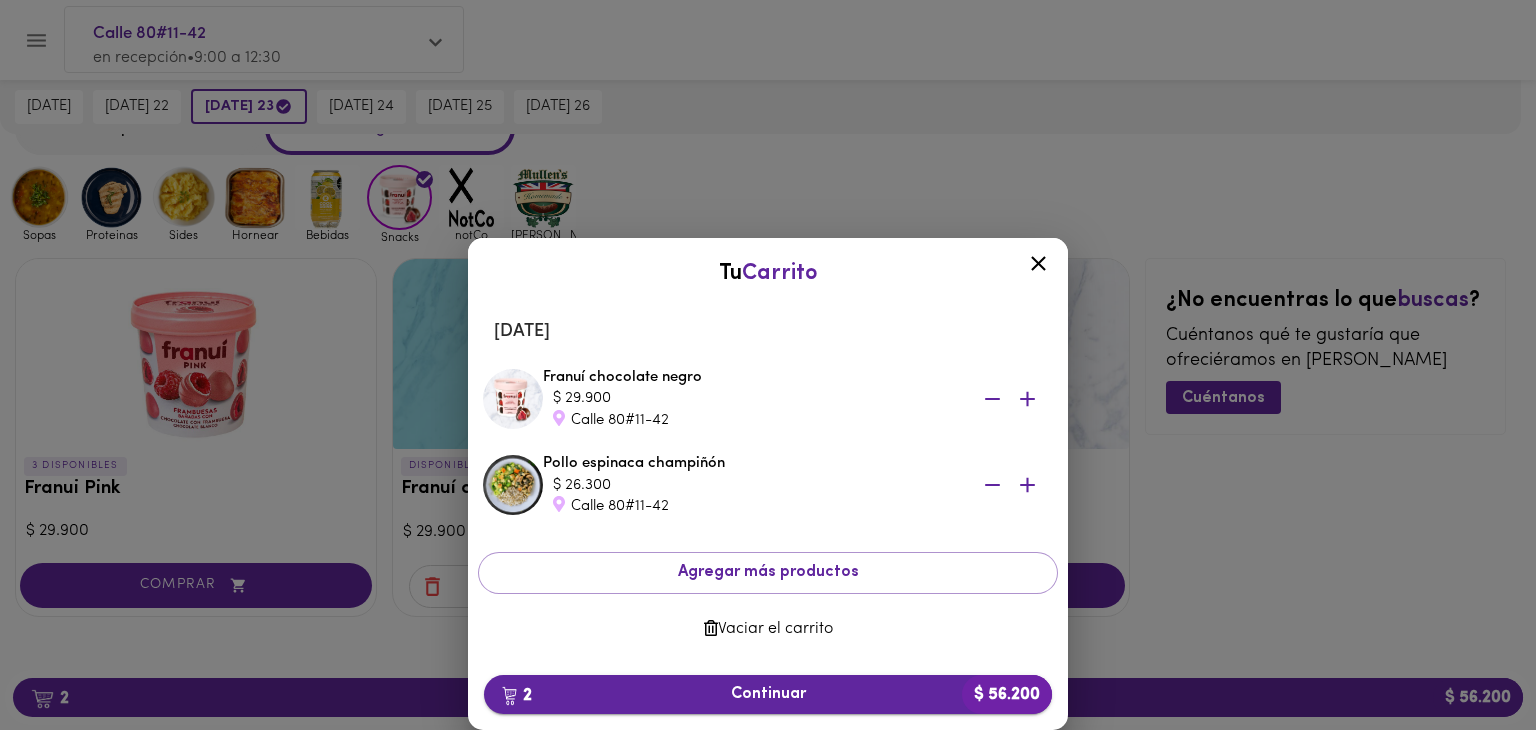 click on "2 Continuar $ 56.200" at bounding box center (768, 694) 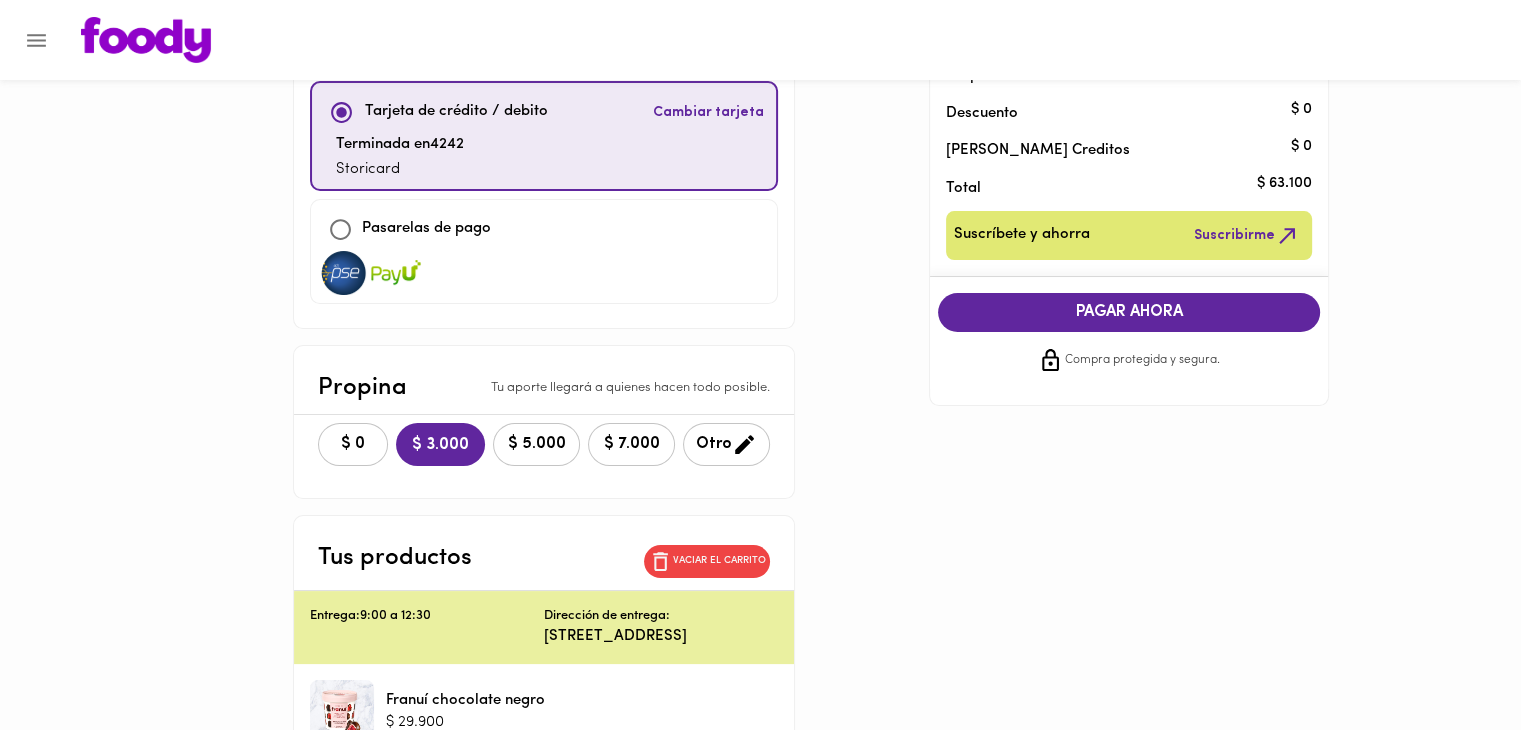 scroll, scrollTop: 228, scrollLeft: 0, axis: vertical 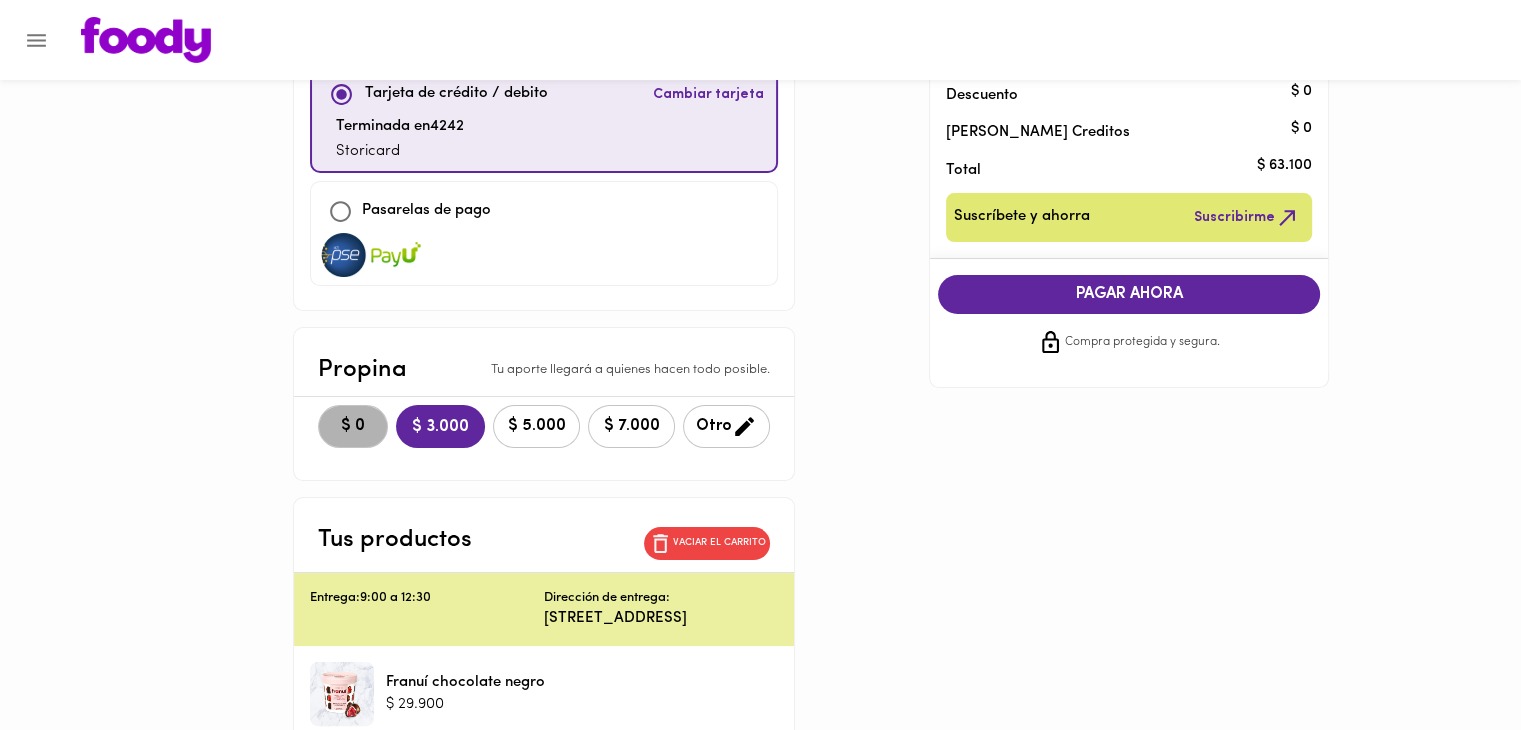 click on "$ 0" at bounding box center (353, 426) 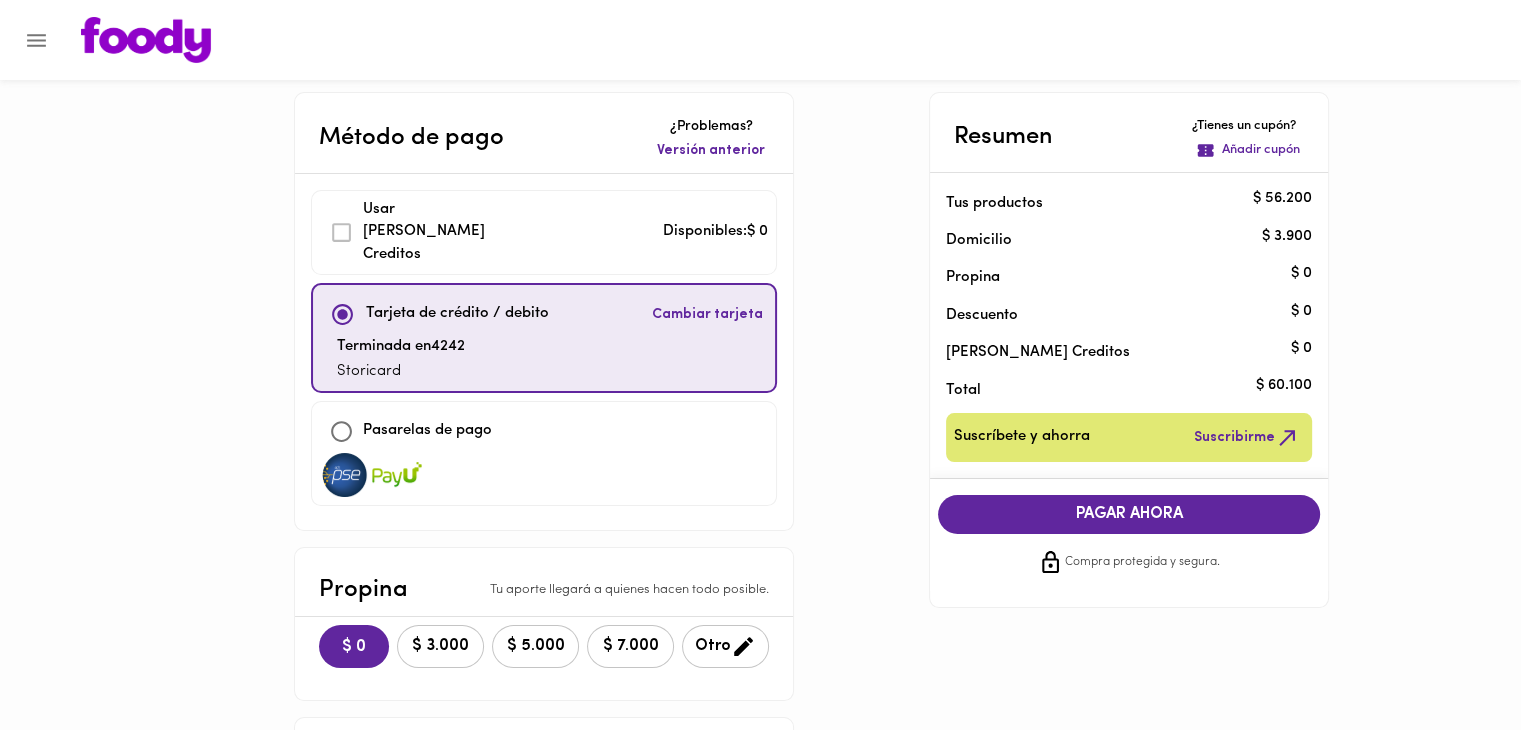 scroll, scrollTop: 0, scrollLeft: 0, axis: both 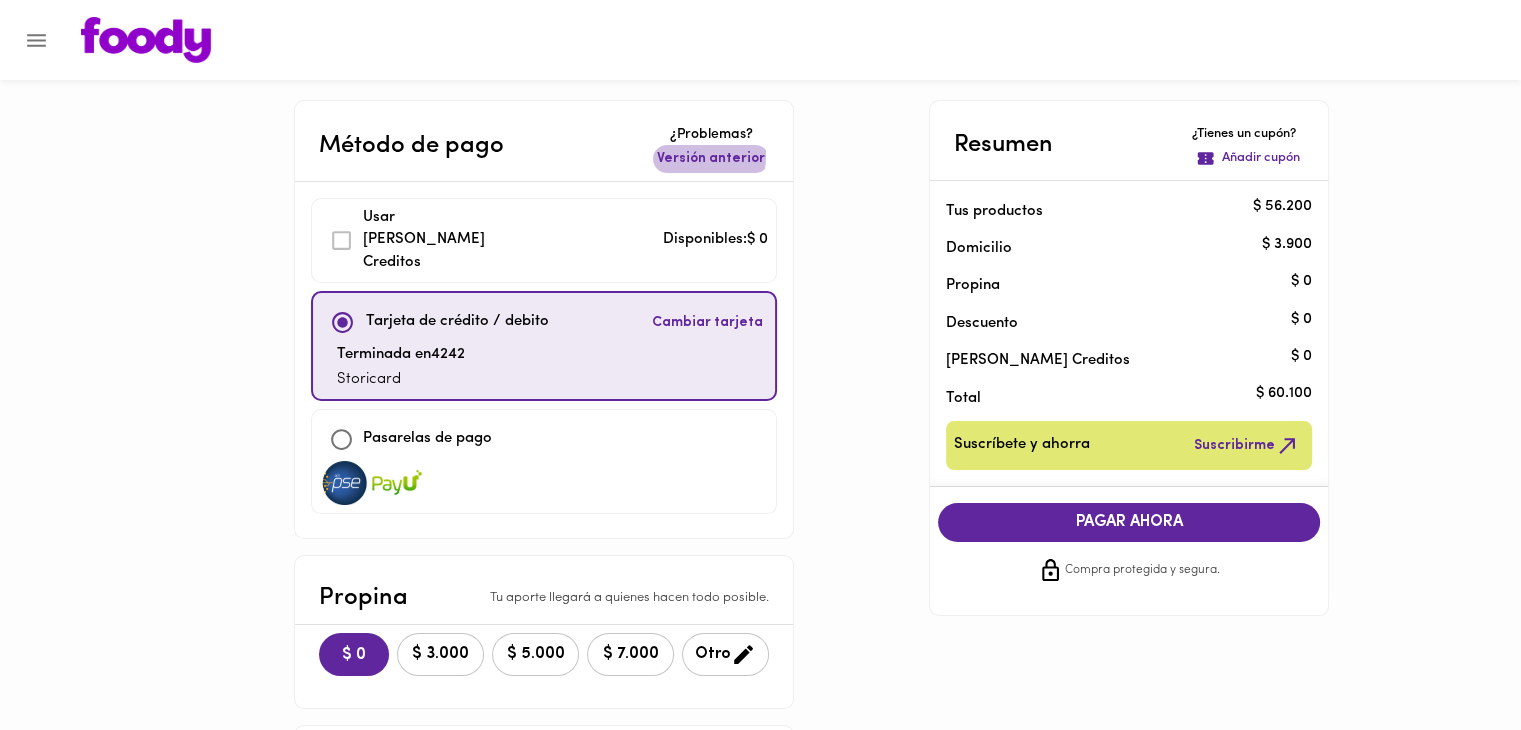 click on "Versión anterior" at bounding box center [711, 159] 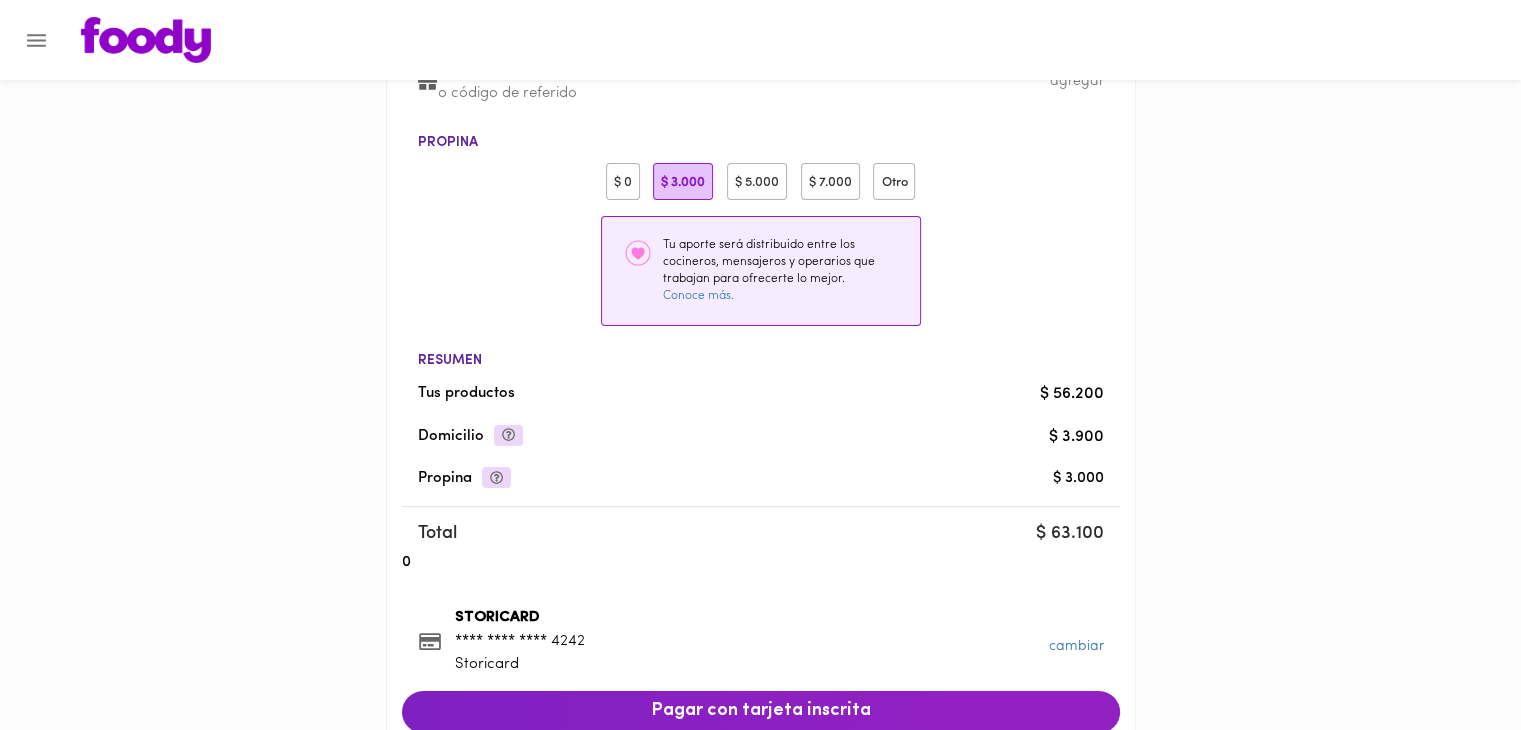 scroll, scrollTop: 456, scrollLeft: 0, axis: vertical 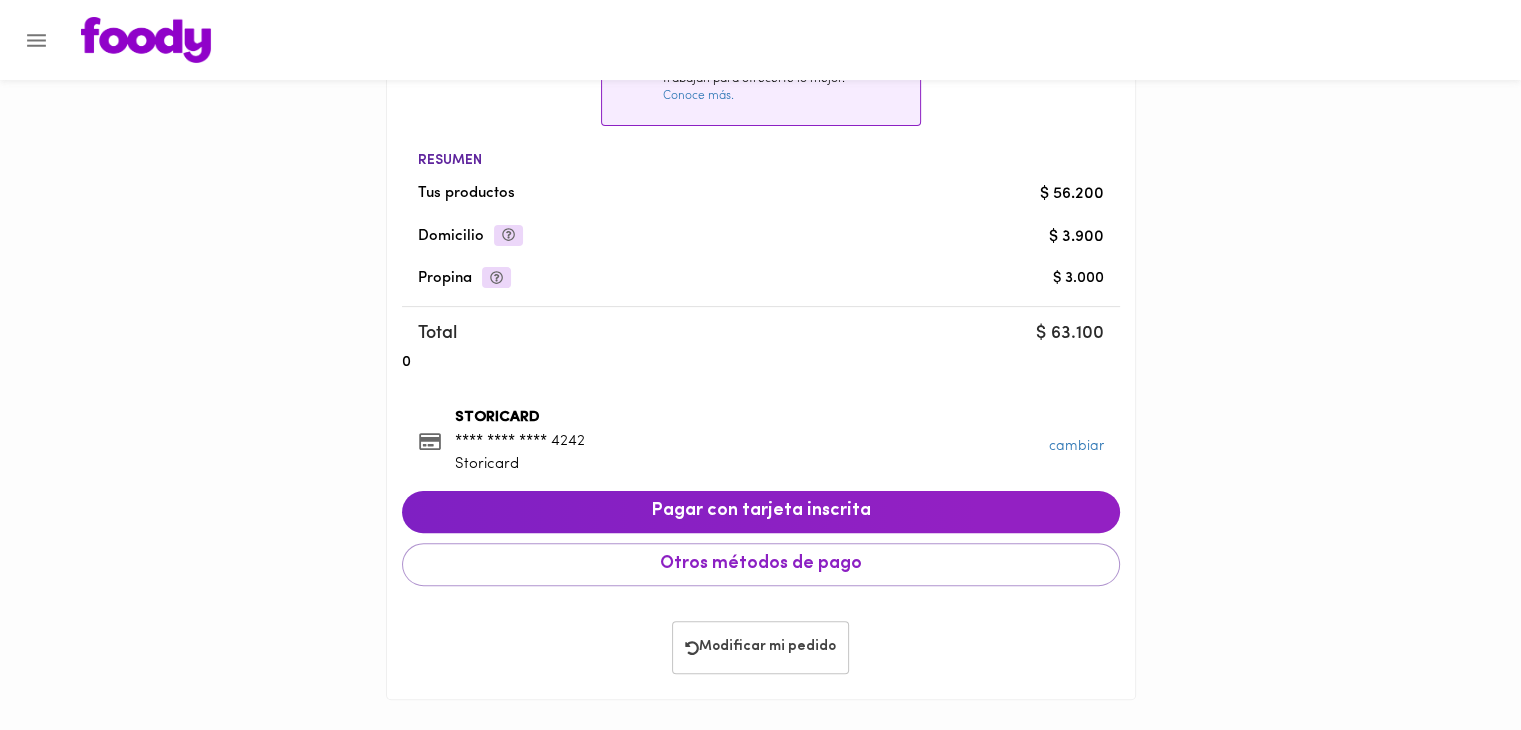 click on "**** **** **** 4242" at bounding box center [519, 441] 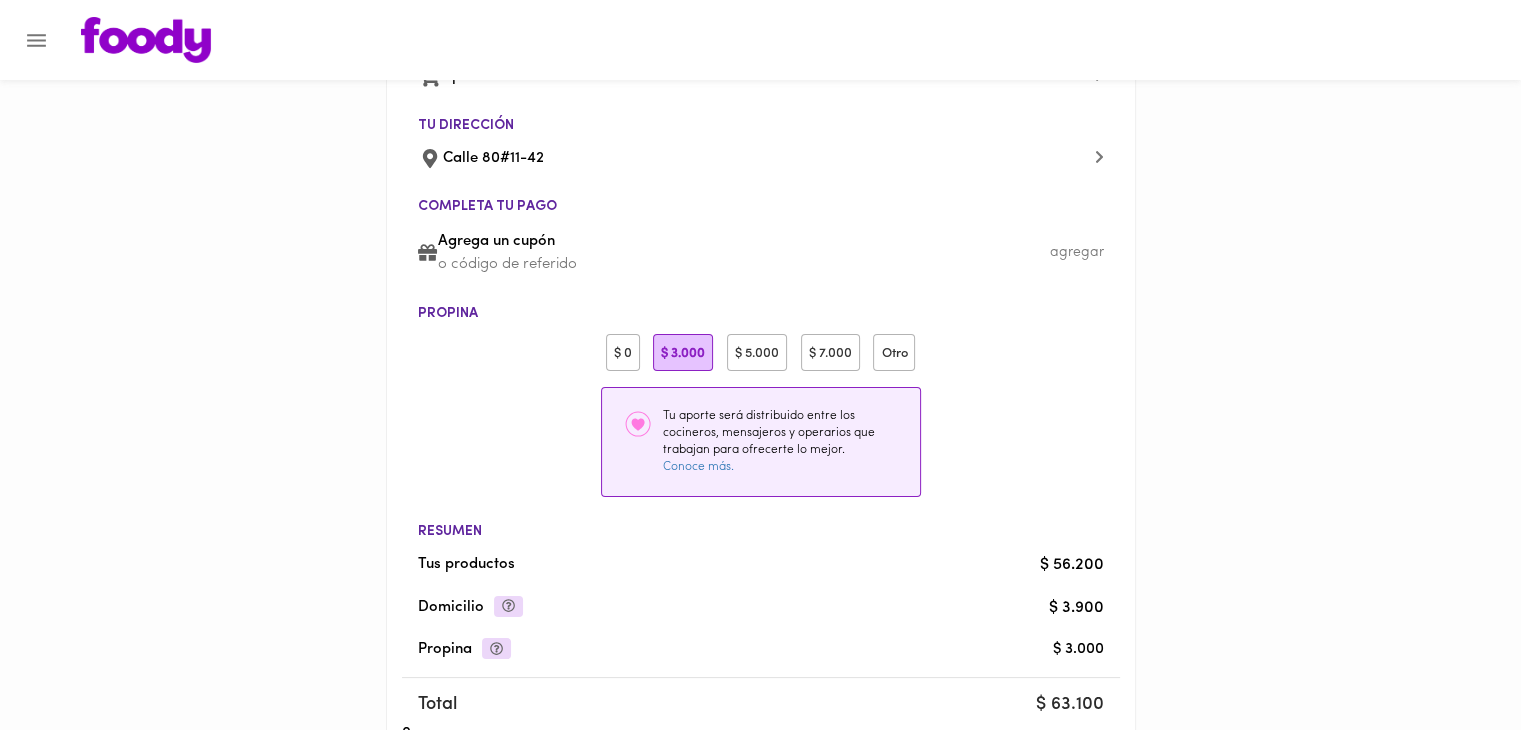 scroll, scrollTop: 80, scrollLeft: 0, axis: vertical 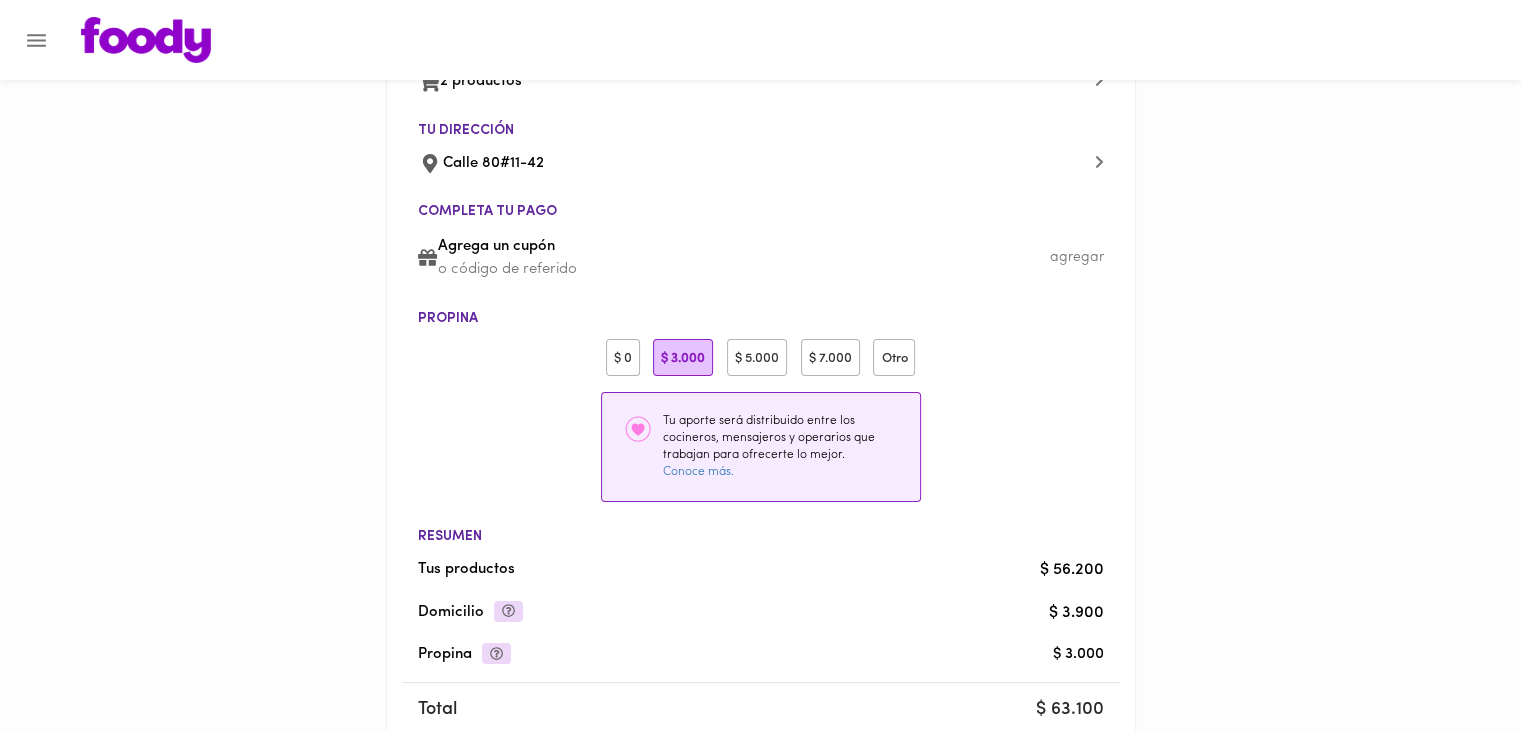 click on "$ 0" at bounding box center [623, 357] 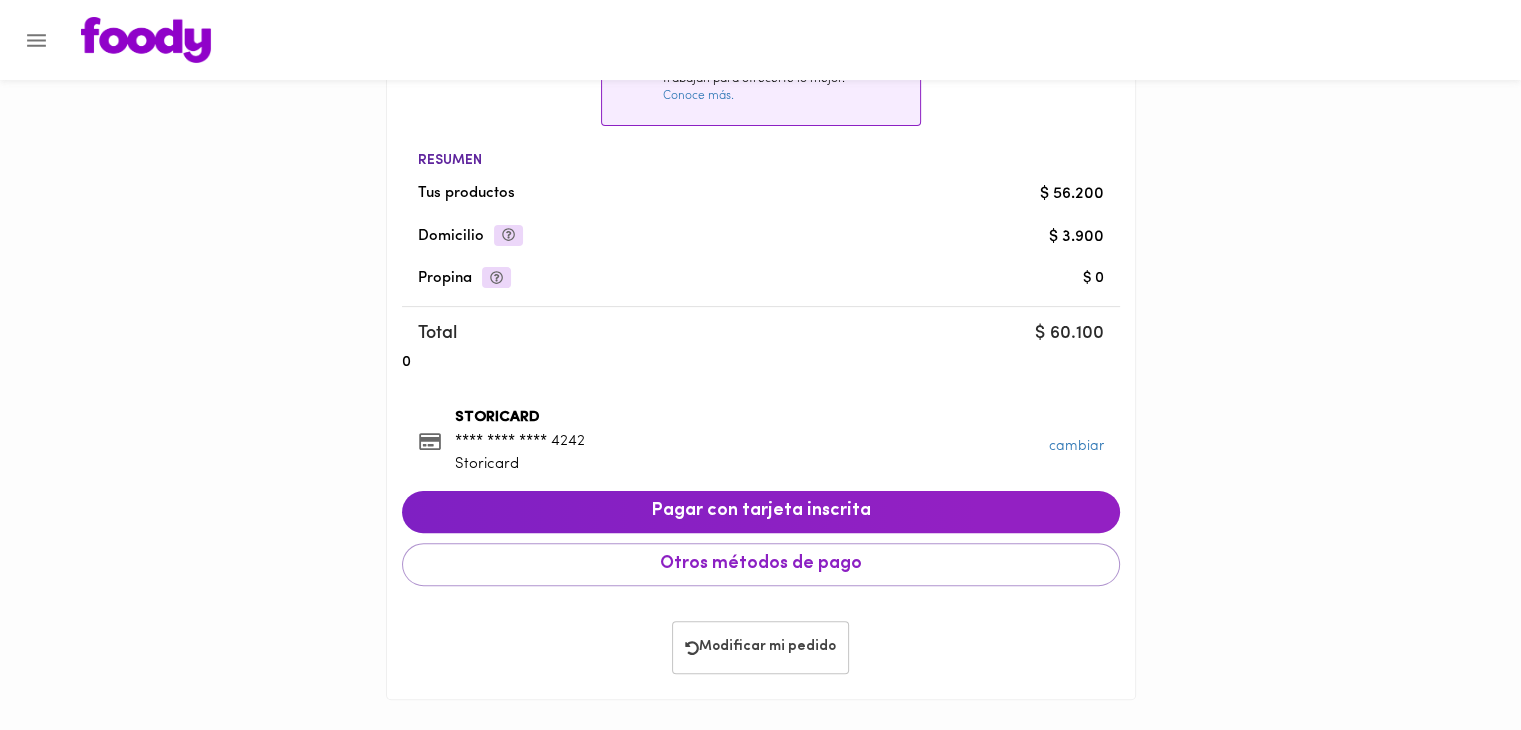 scroll, scrollTop: 0, scrollLeft: 0, axis: both 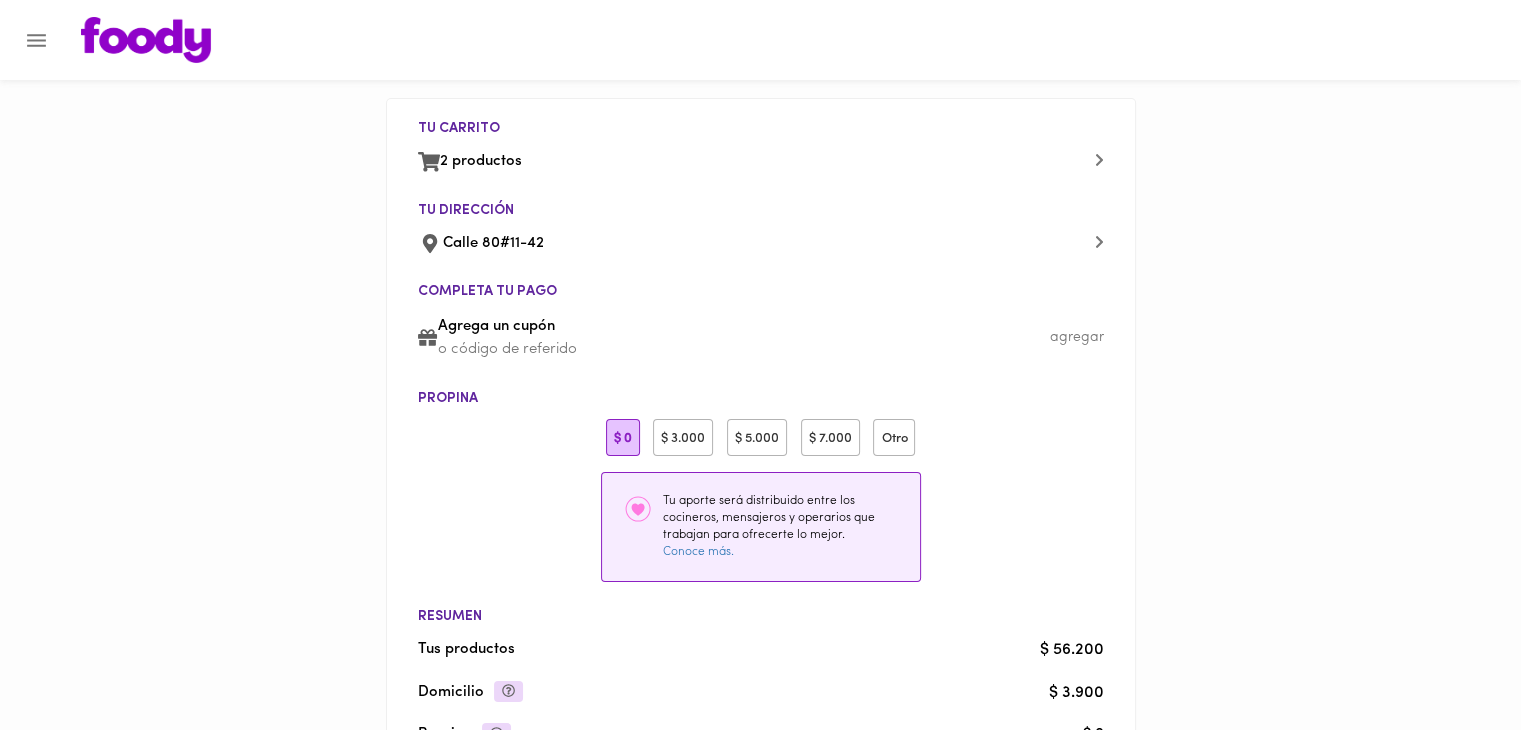 click at bounding box center [146, 40] 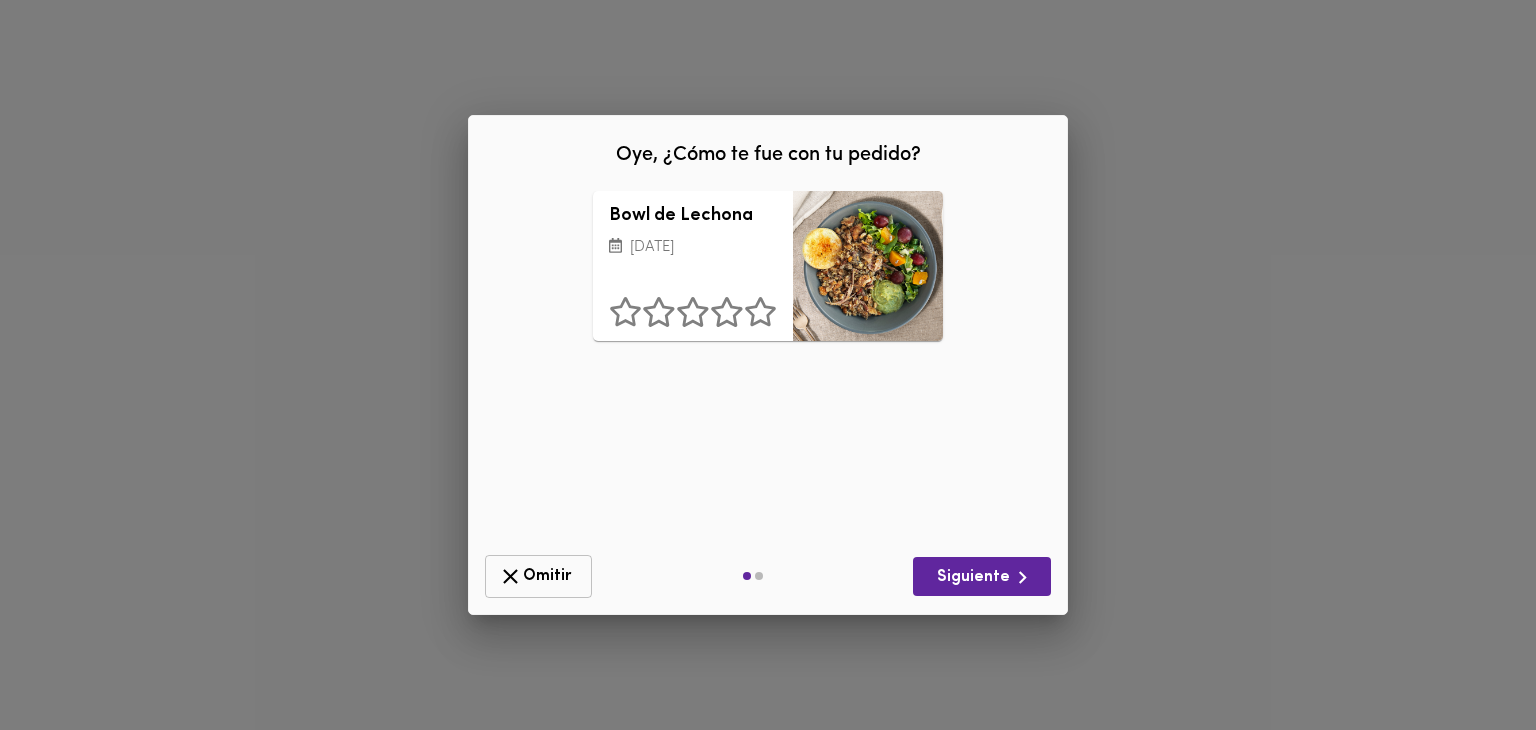 click on "Omitir" at bounding box center [538, 576] 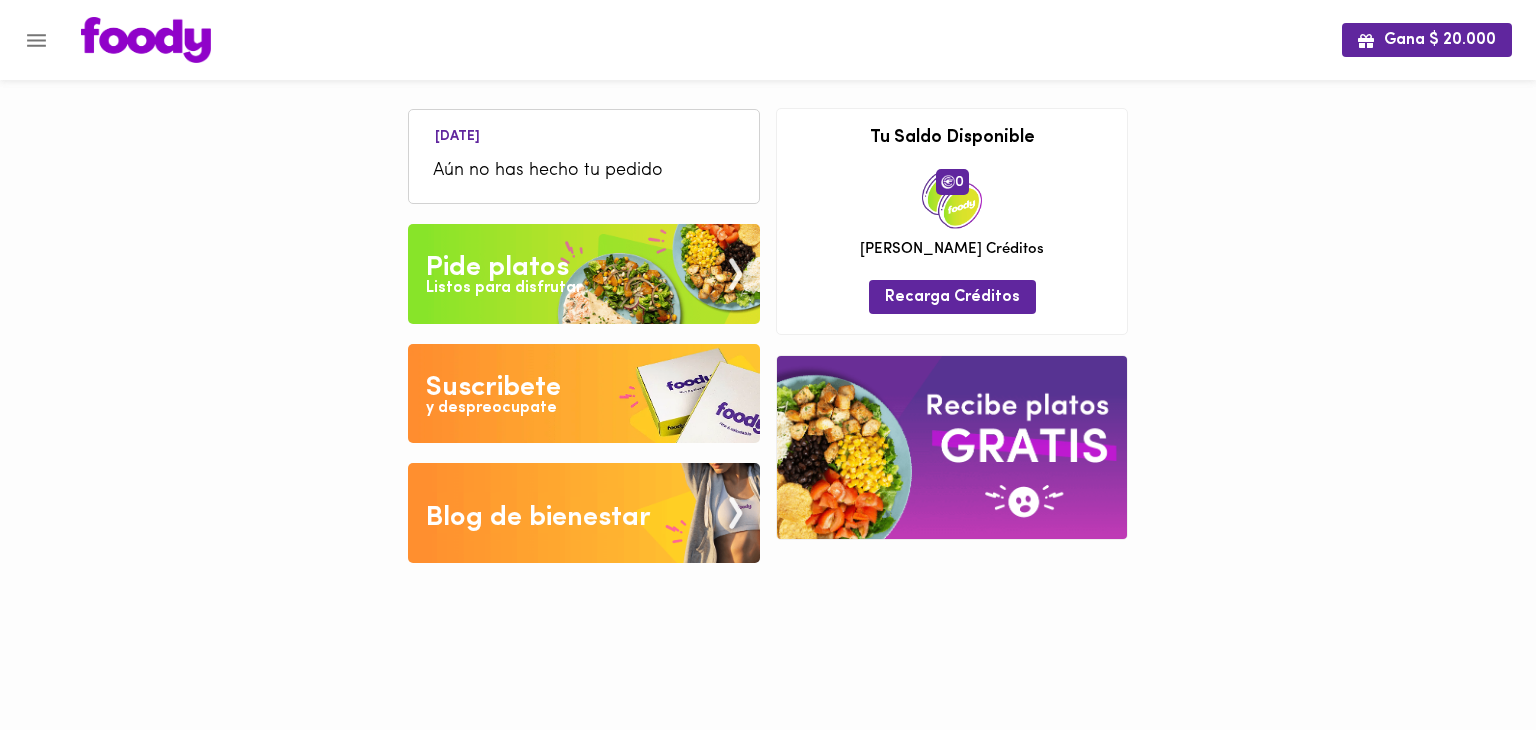 click at bounding box center [584, 274] 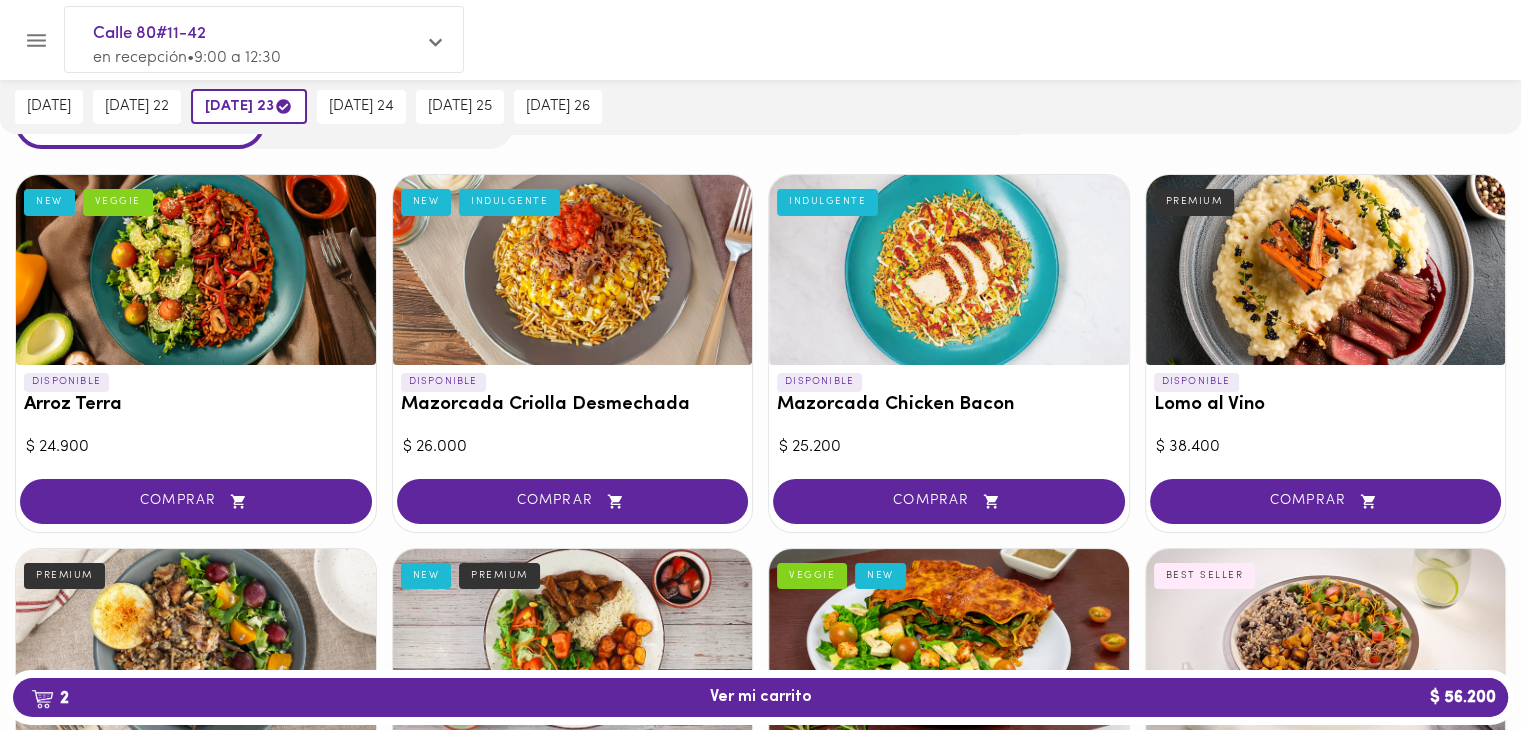 scroll, scrollTop: 0, scrollLeft: 0, axis: both 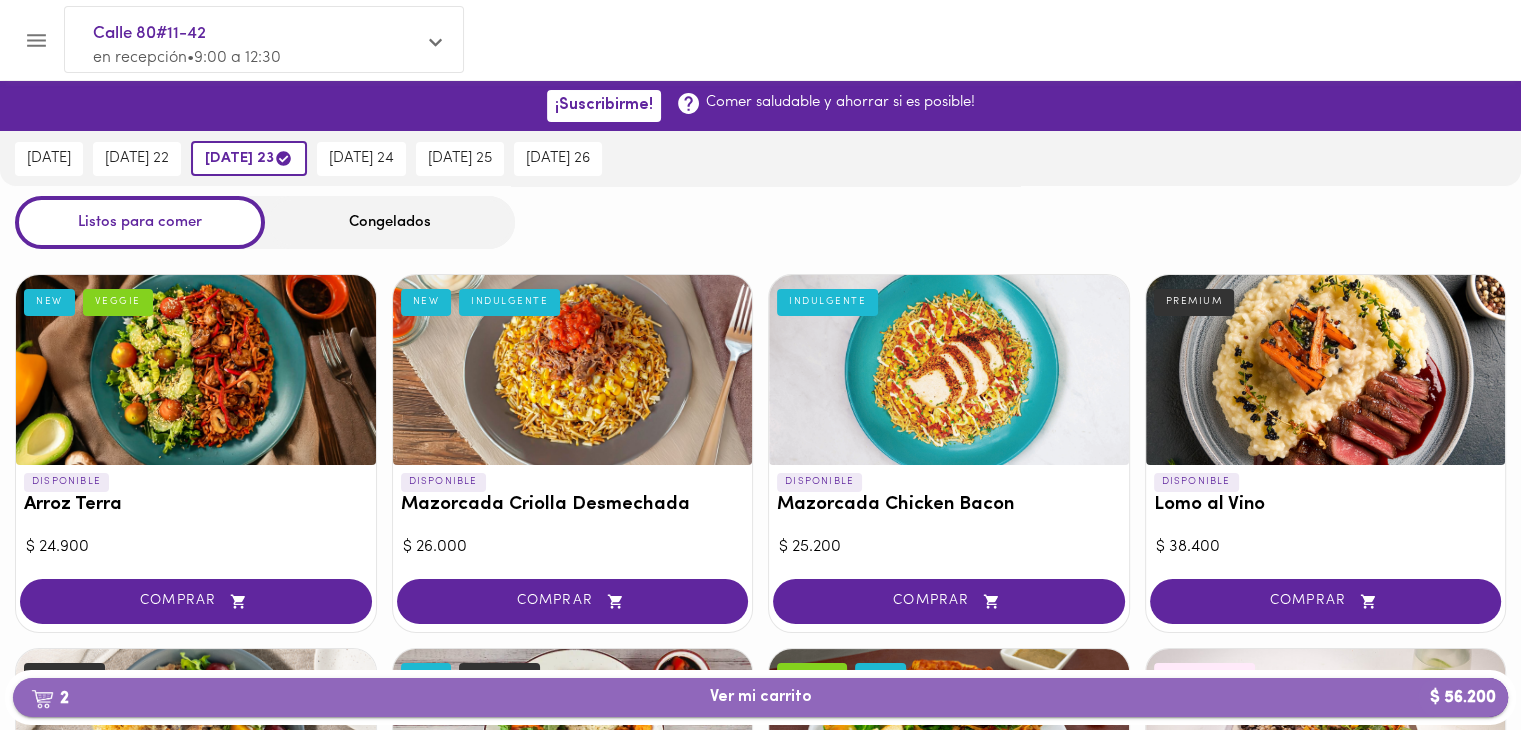 click on "2 Ver mi carrito $ 56.200" at bounding box center (760, 697) 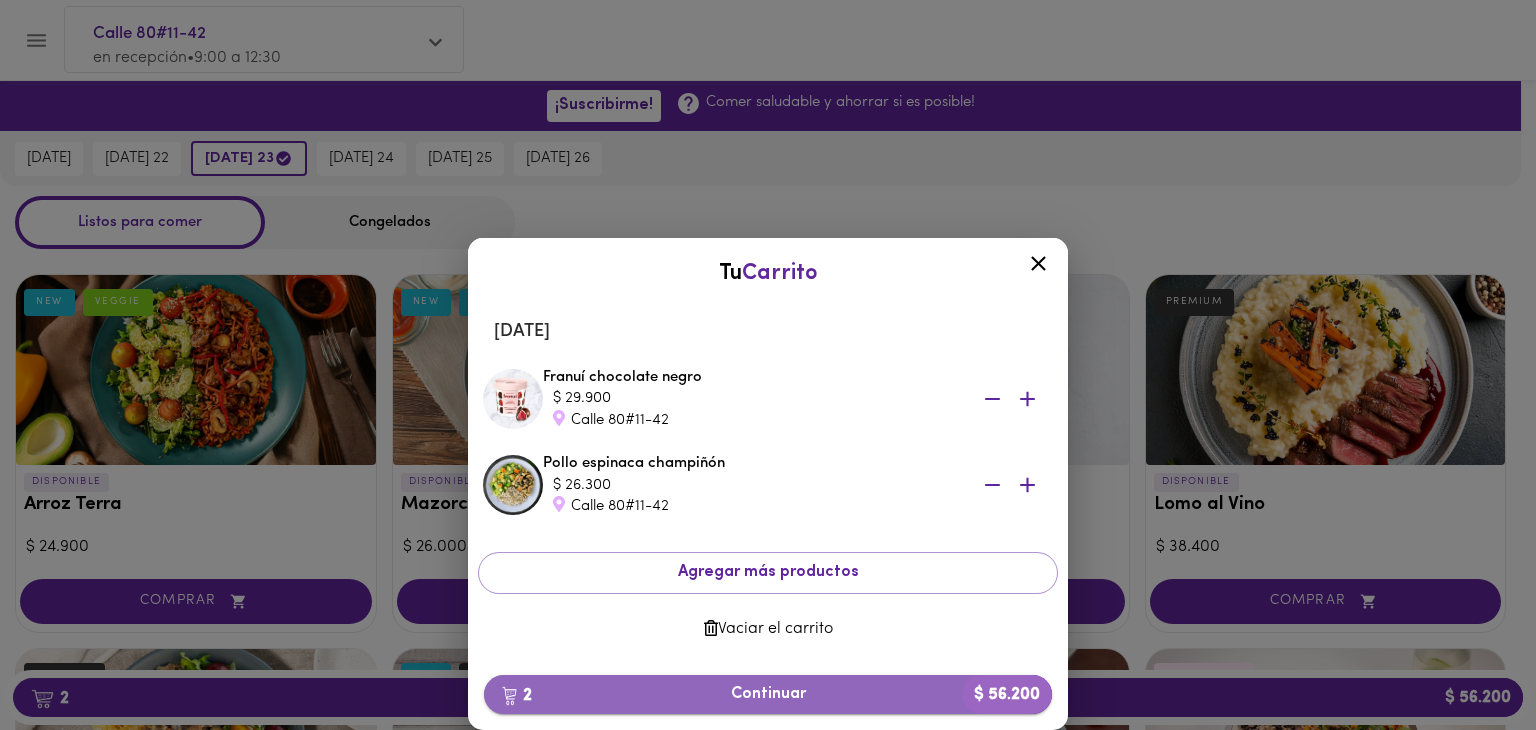 click on "2 Continuar $ 56.200" at bounding box center [768, 694] 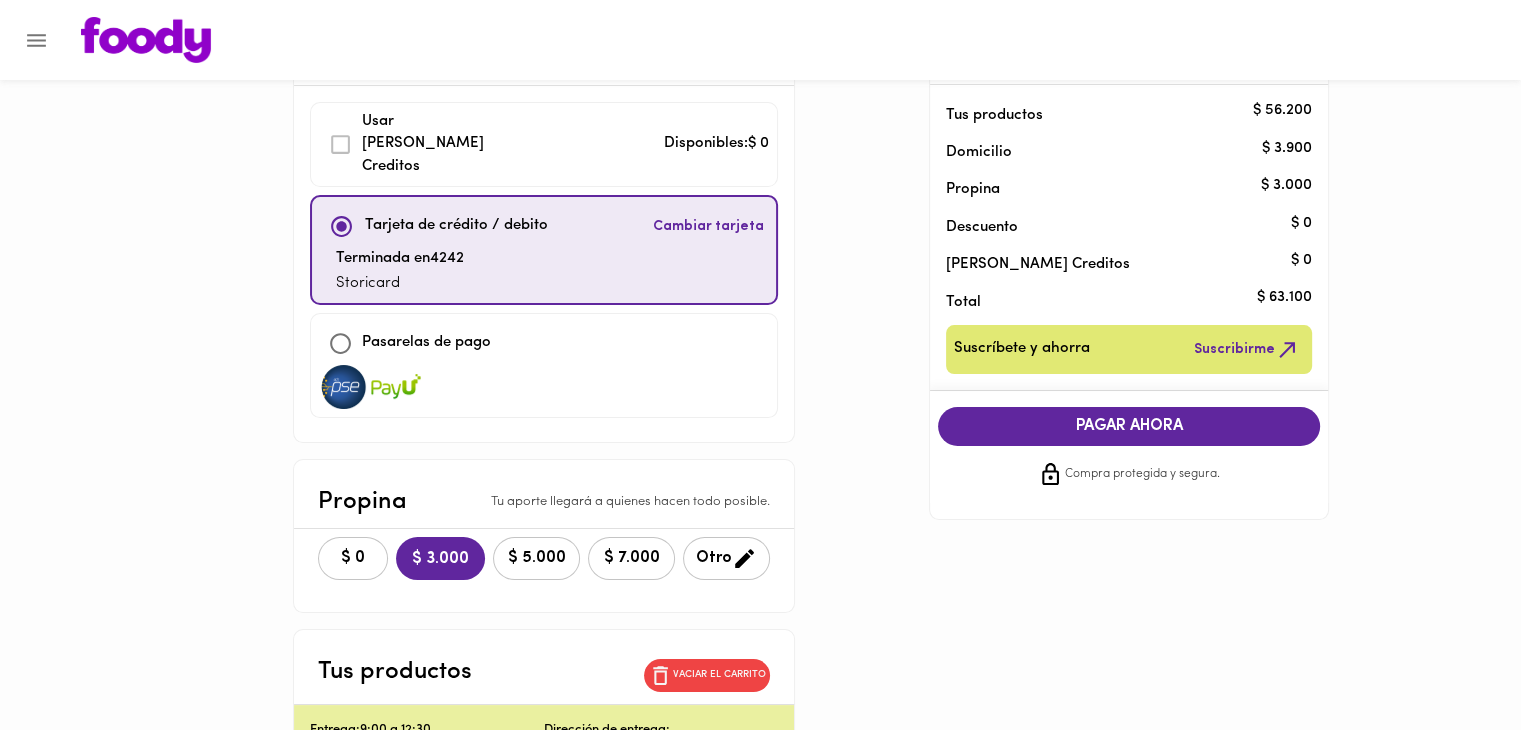 scroll, scrollTop: 111, scrollLeft: 0, axis: vertical 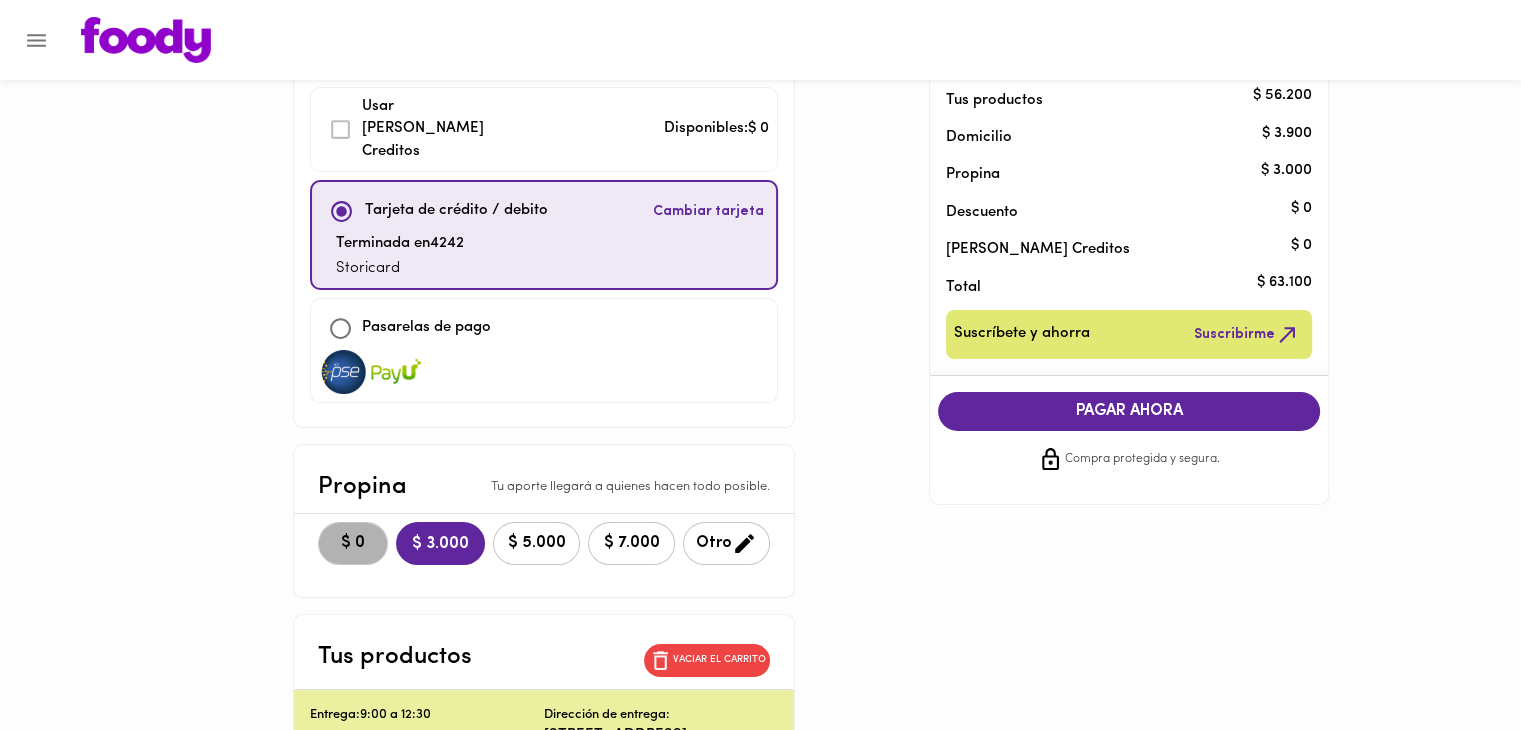 click on "$ 0" at bounding box center (353, 543) 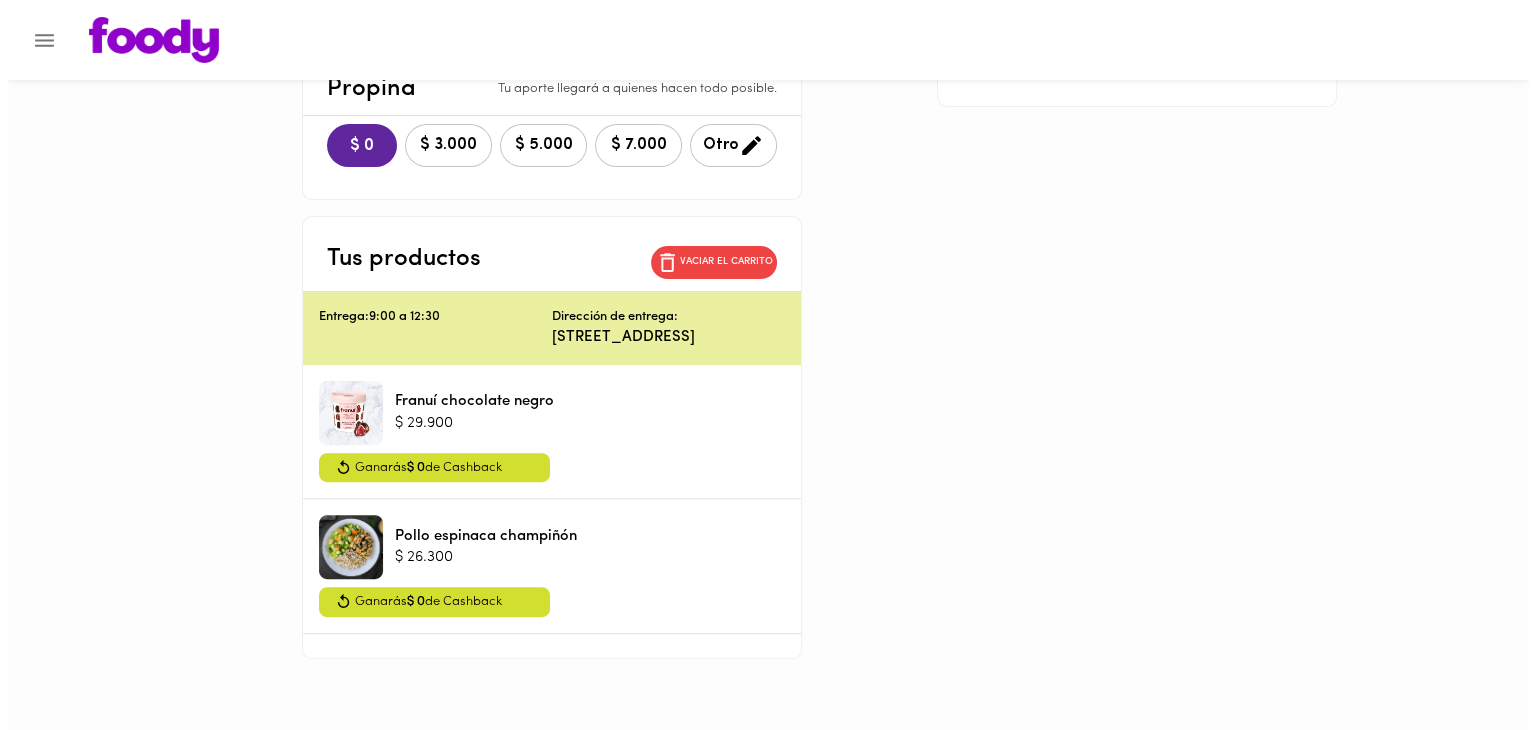 scroll, scrollTop: 0, scrollLeft: 0, axis: both 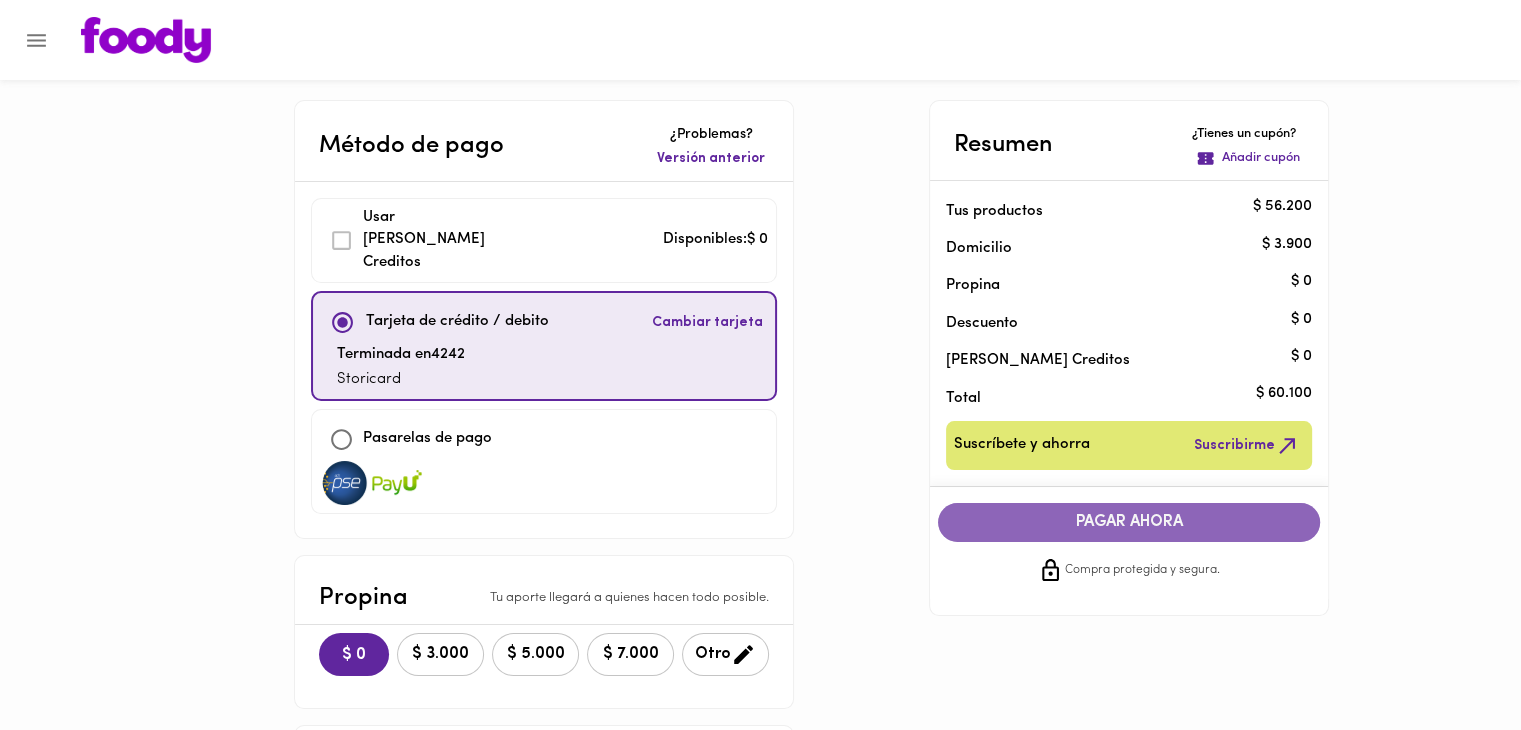 click on "PAGAR AHORA" at bounding box center [1129, 522] 